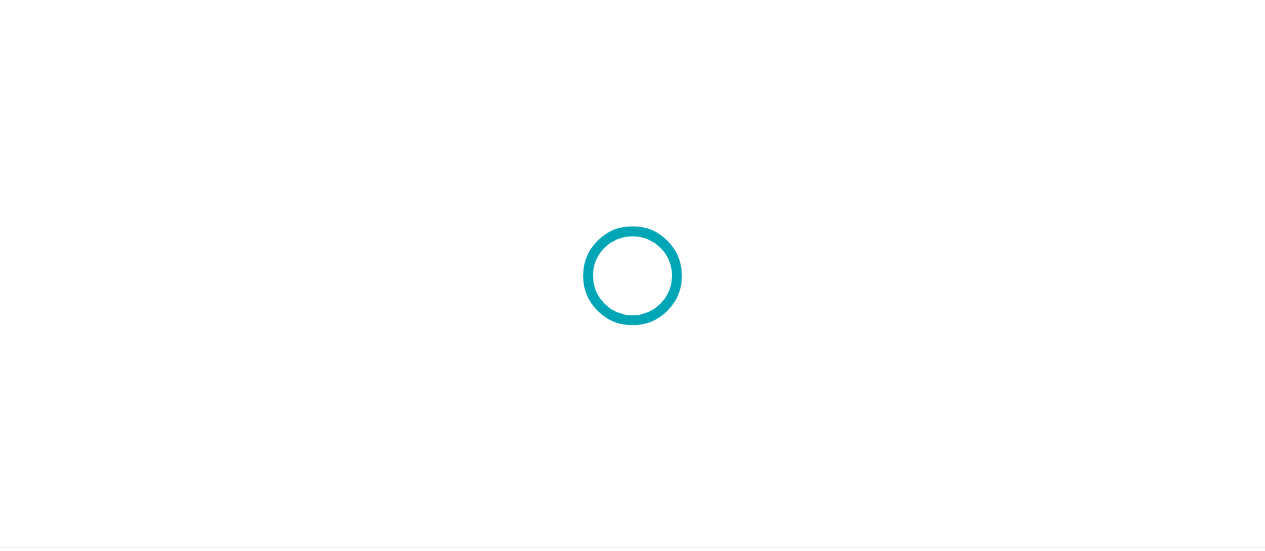 scroll, scrollTop: 0, scrollLeft: 0, axis: both 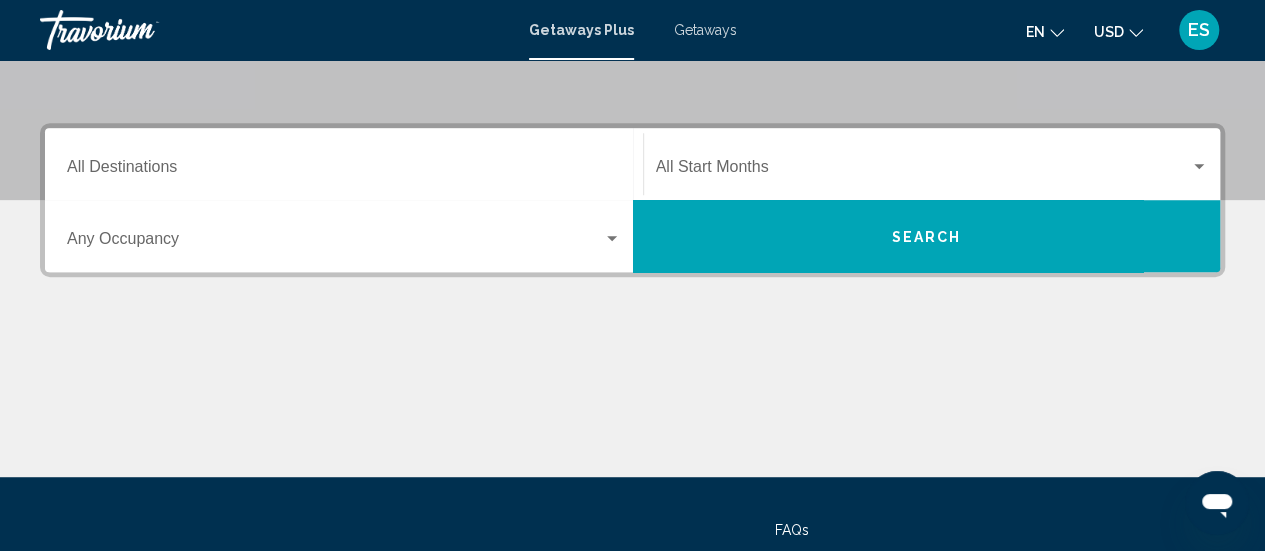 click on "Destination All Destinations" at bounding box center [344, 171] 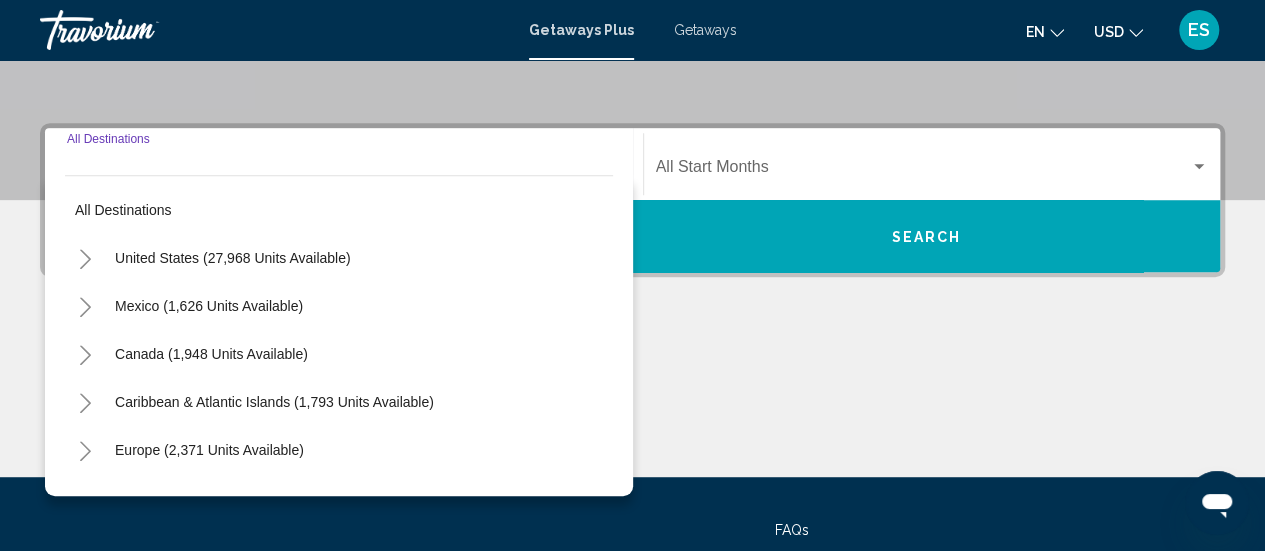scroll, scrollTop: 458, scrollLeft: 0, axis: vertical 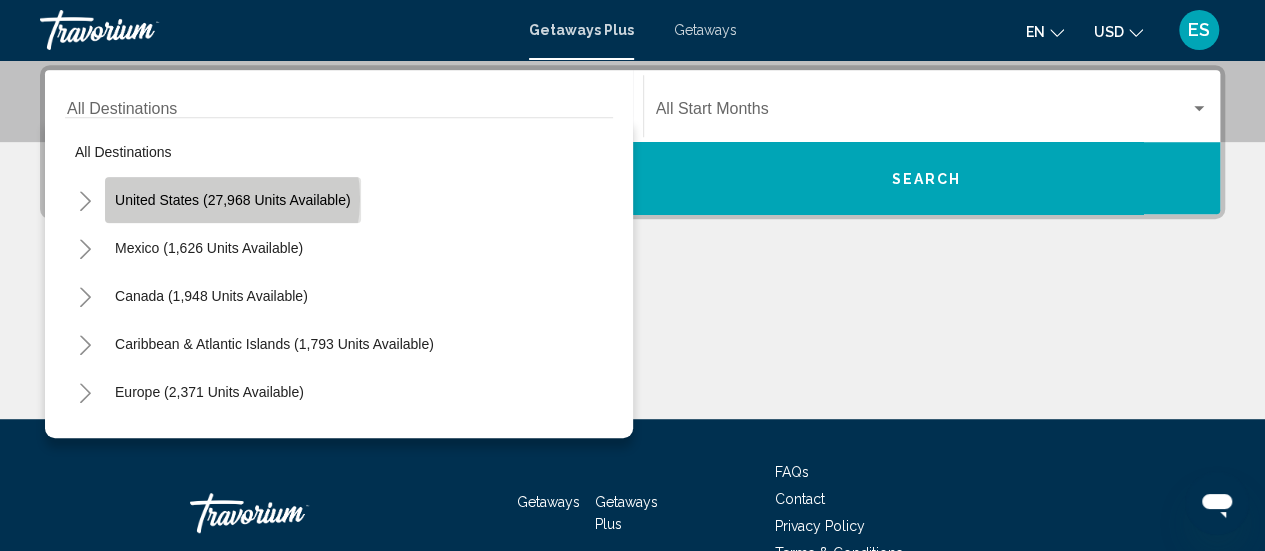 click on "United States (27,968 units available)" 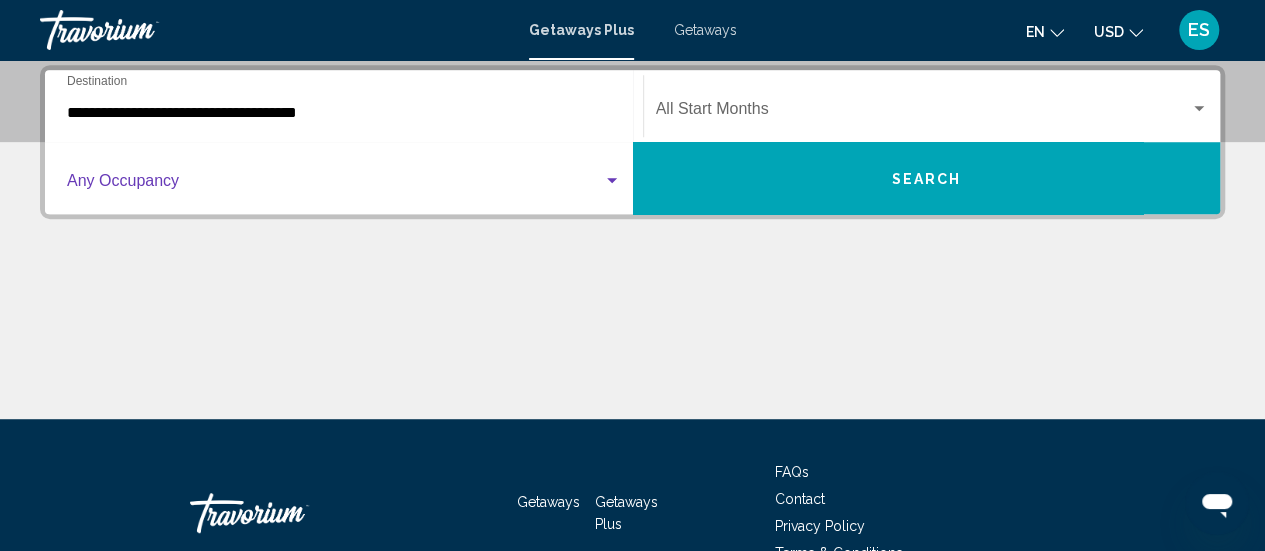 click at bounding box center (335, 185) 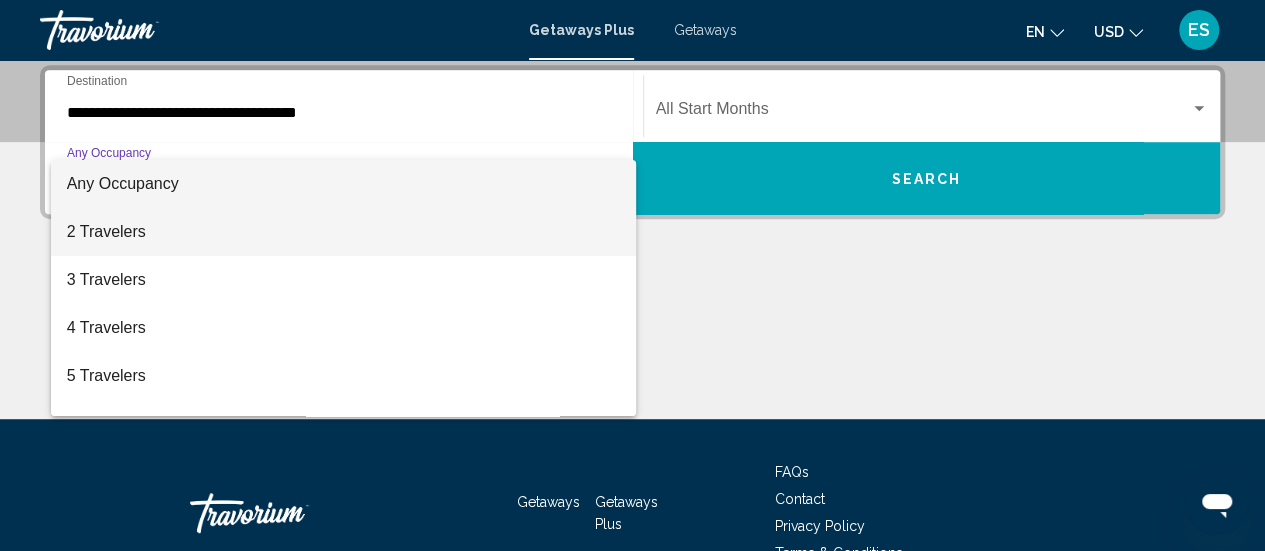 click on "2 Travelers" at bounding box center [344, 232] 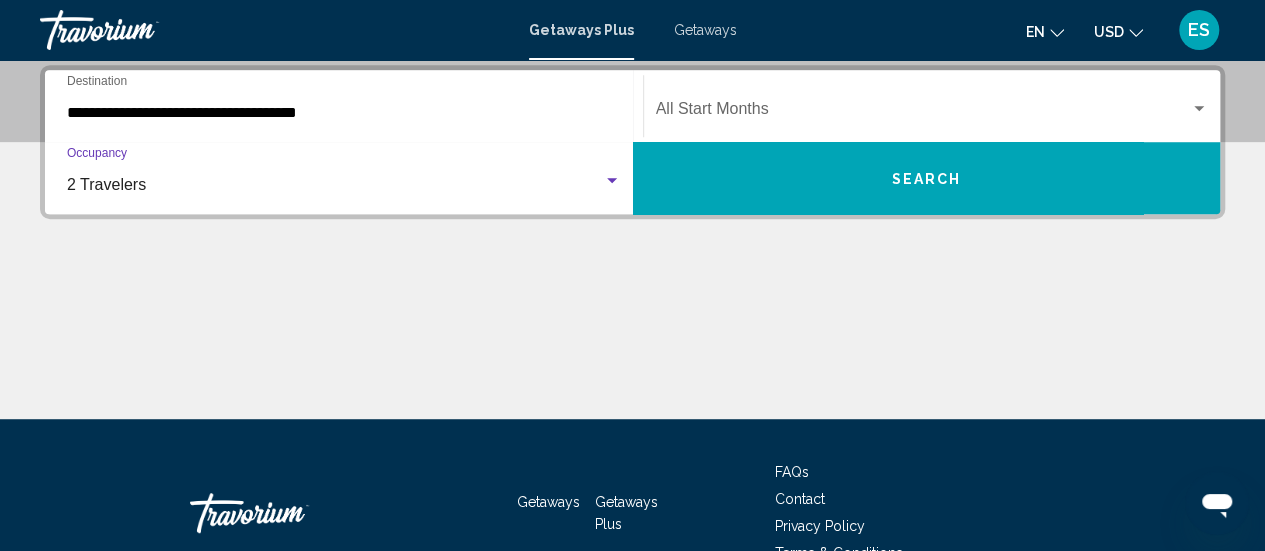 click on "Search" at bounding box center [926, 179] 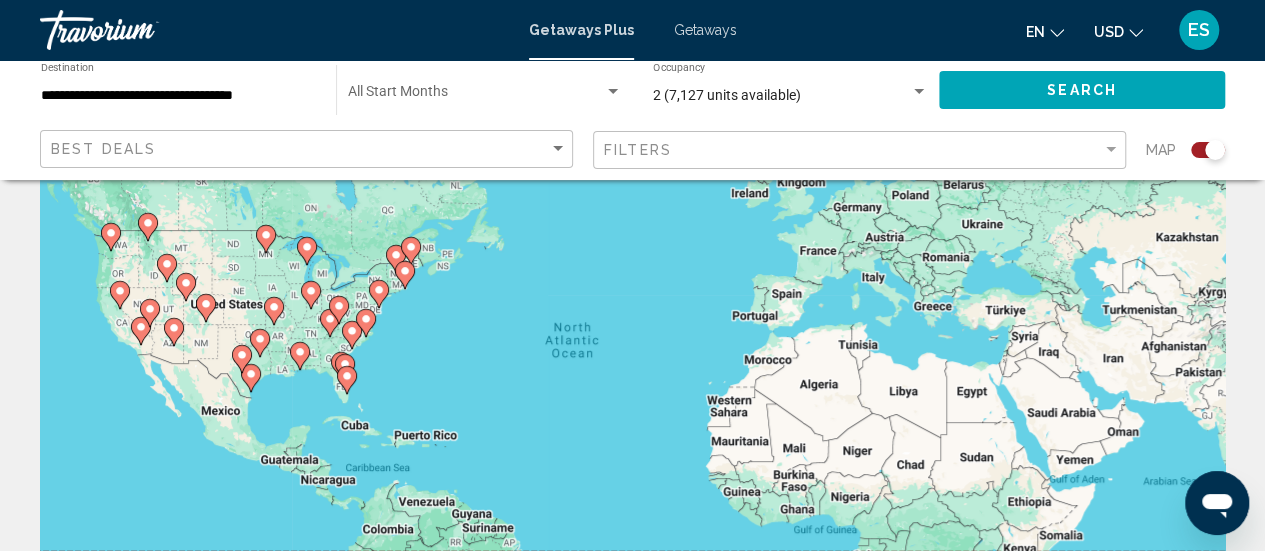 scroll, scrollTop: 100, scrollLeft: 0, axis: vertical 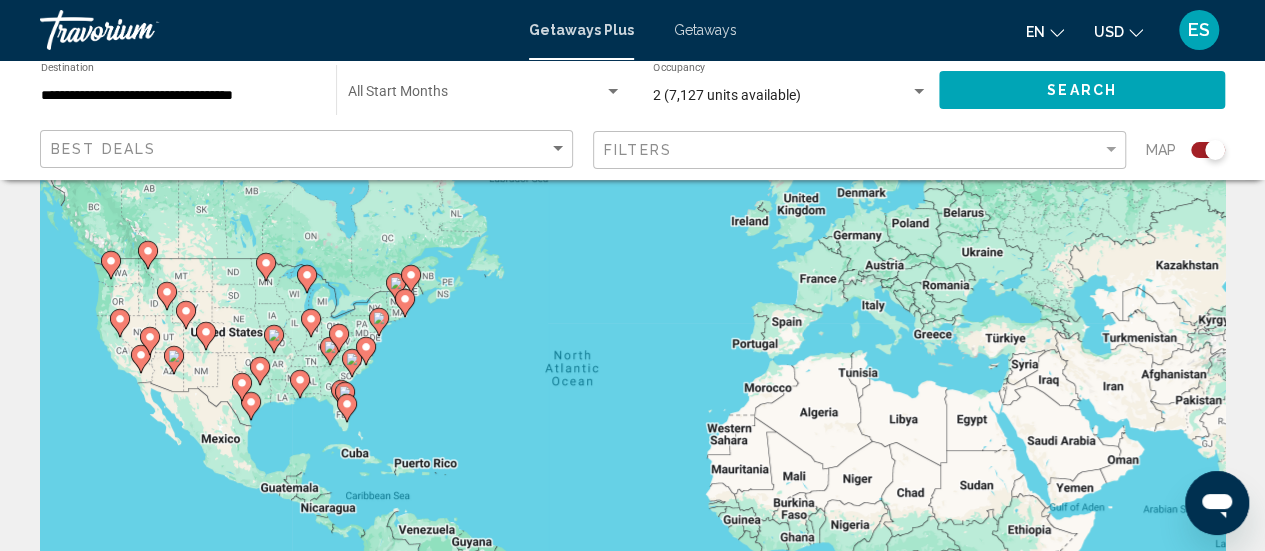 click 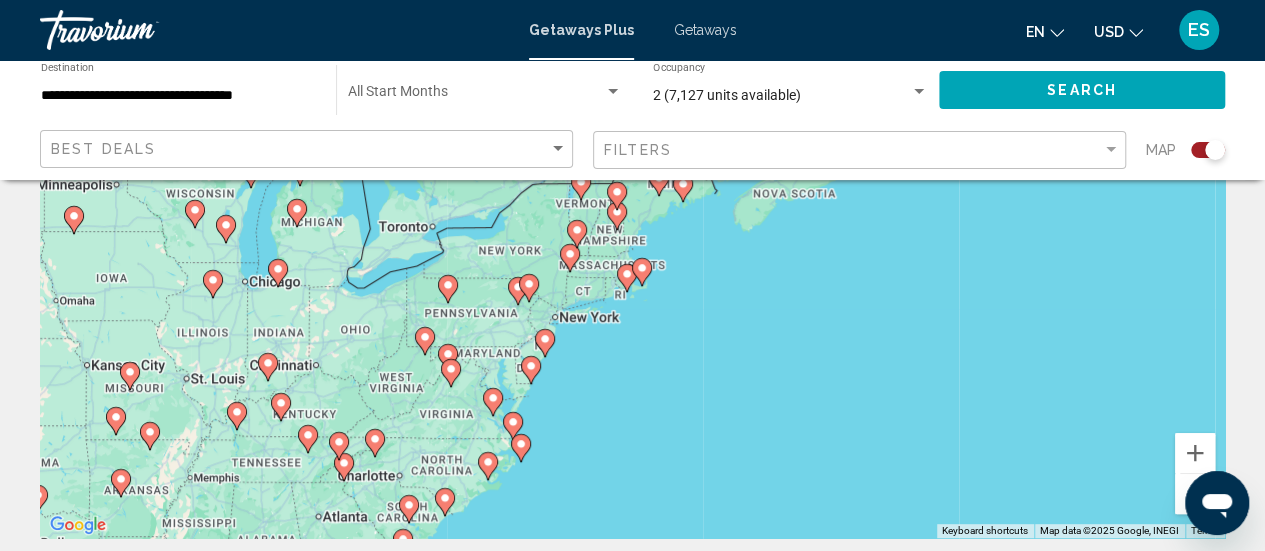 scroll, scrollTop: 400, scrollLeft: 0, axis: vertical 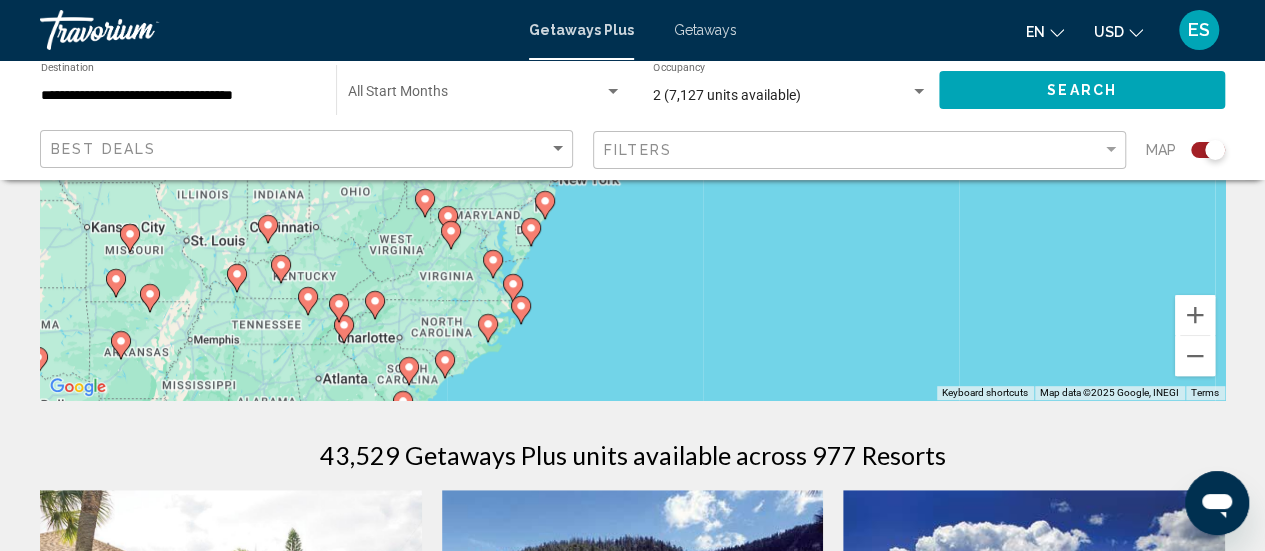 click at bounding box center (488, 328) 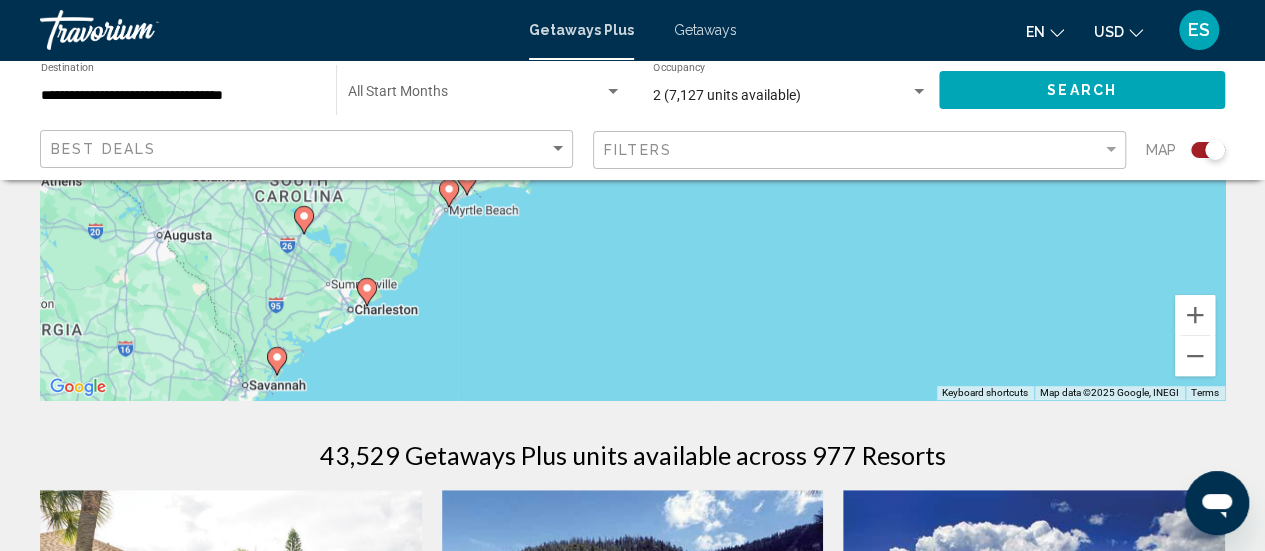 click 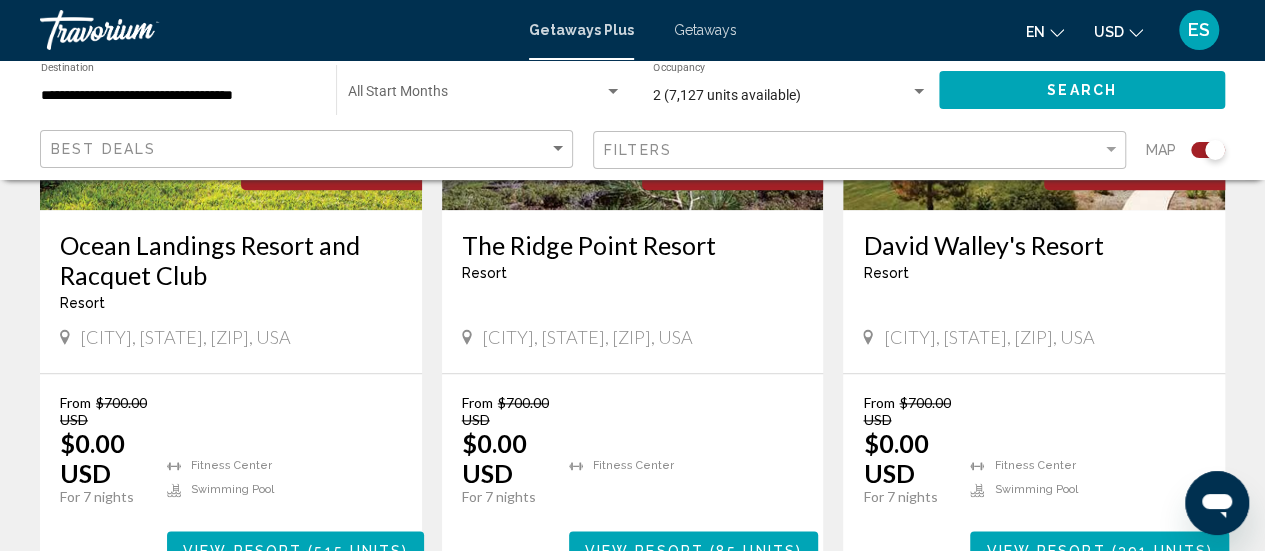 scroll, scrollTop: 1100, scrollLeft: 0, axis: vertical 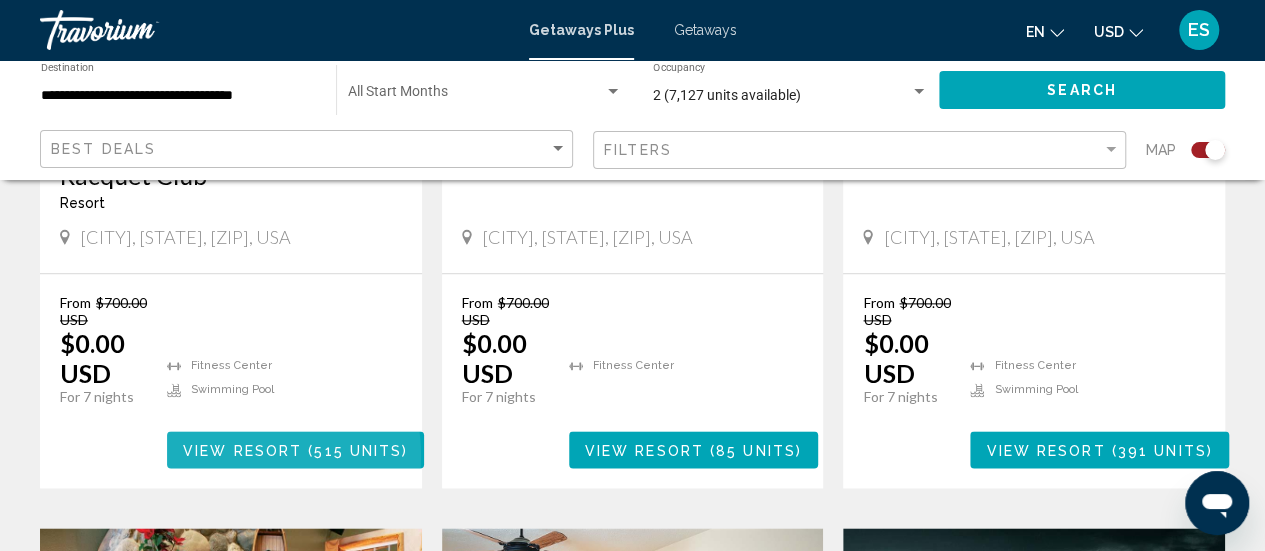 click on "View Resort" at bounding box center [242, 450] 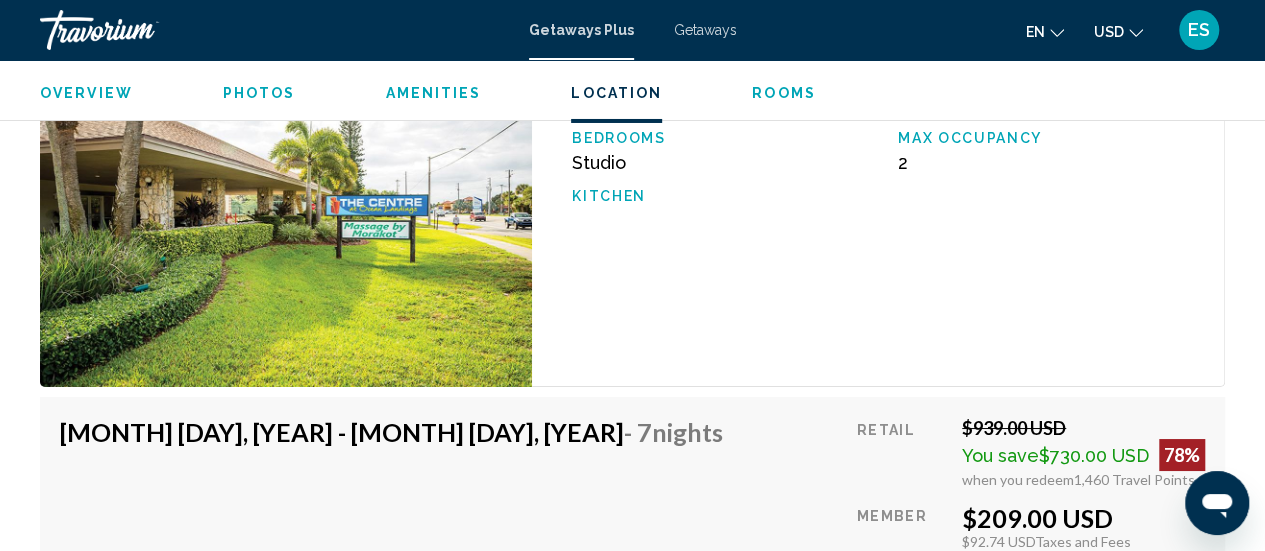 scroll, scrollTop: 3860, scrollLeft: 0, axis: vertical 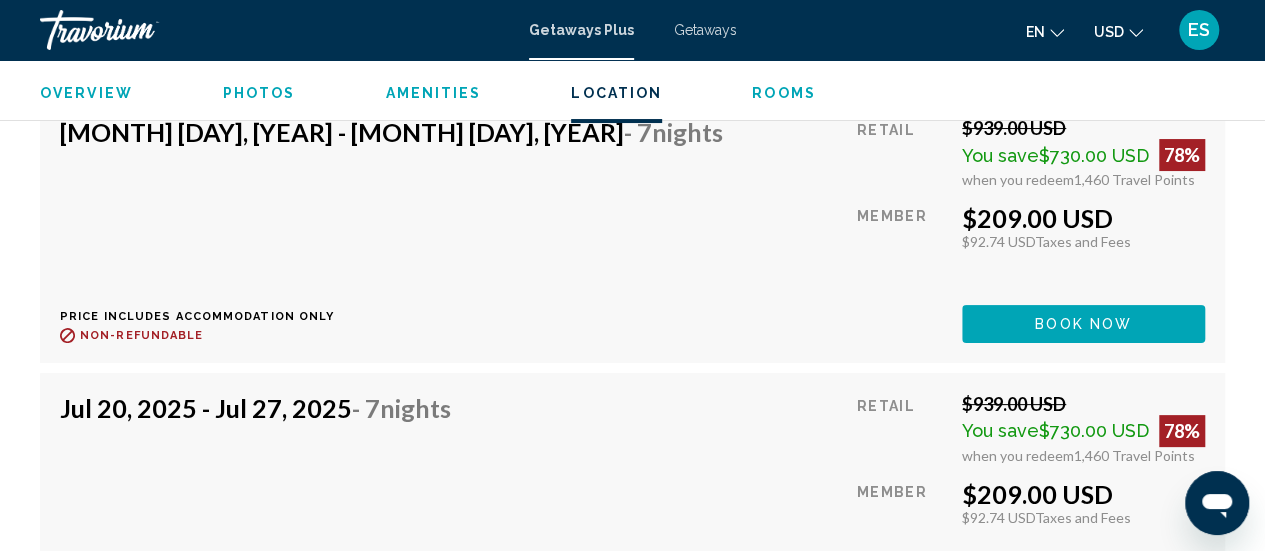 drag, startPoint x: 1020, startPoint y: 301, endPoint x: 992, endPoint y: 323, distance: 35.608986 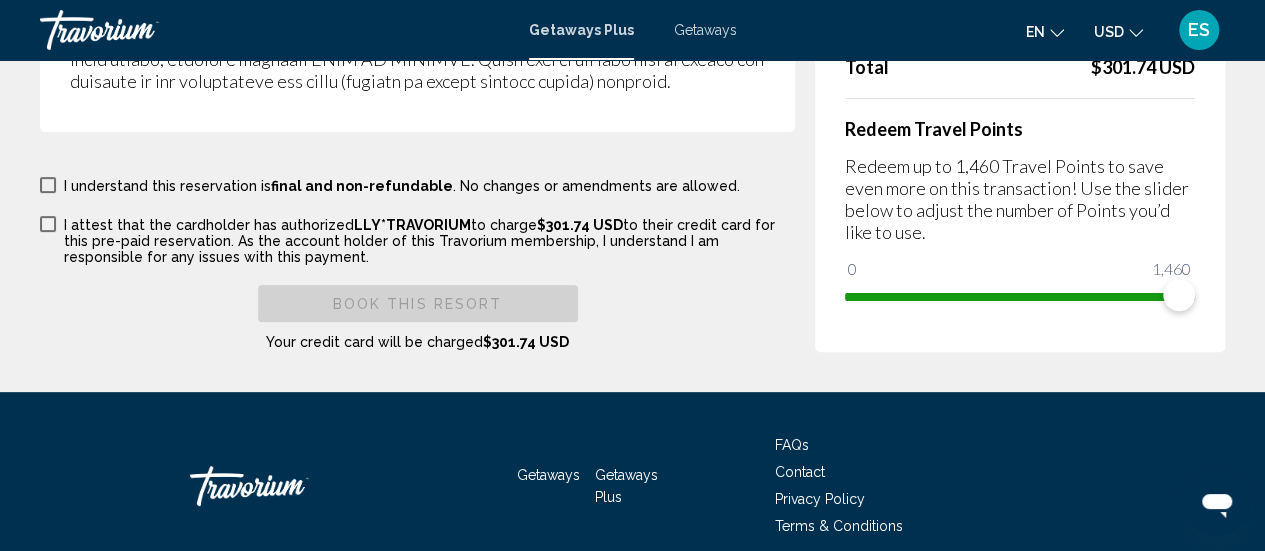 scroll, scrollTop: 3850, scrollLeft: 0, axis: vertical 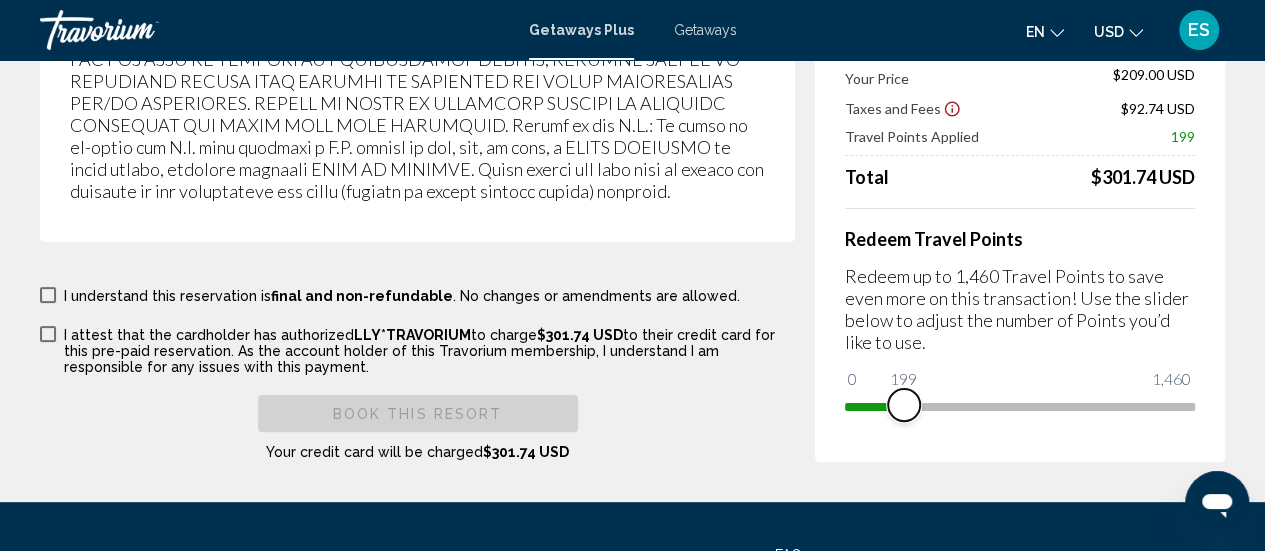 drag, startPoint x: 1181, startPoint y: 405, endPoint x: 904, endPoint y: 412, distance: 277.08844 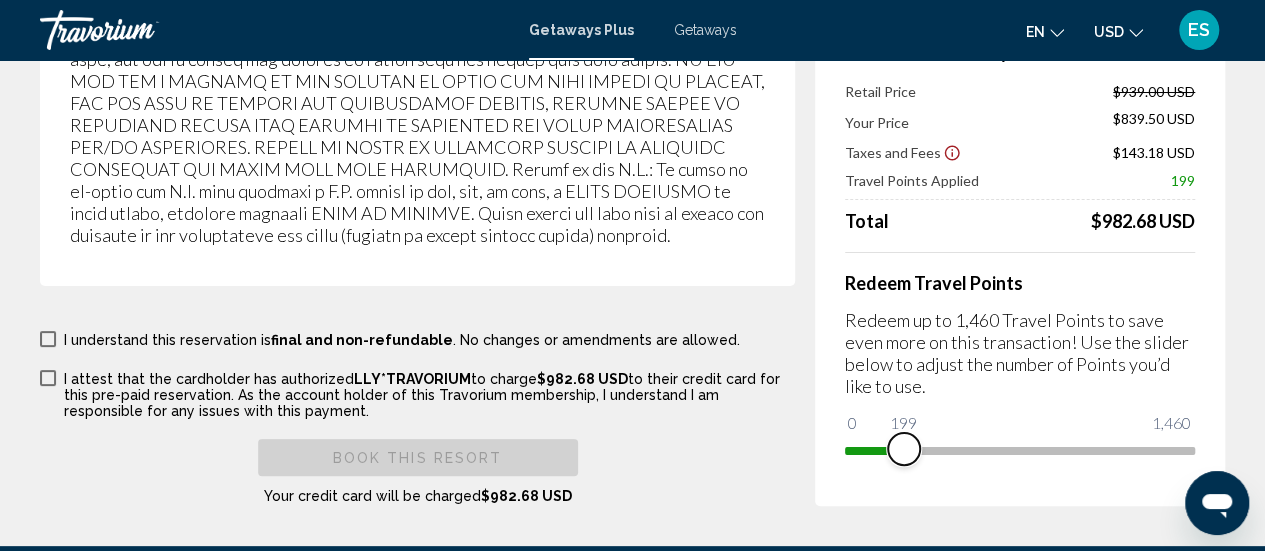 scroll, scrollTop: 3850, scrollLeft: 0, axis: vertical 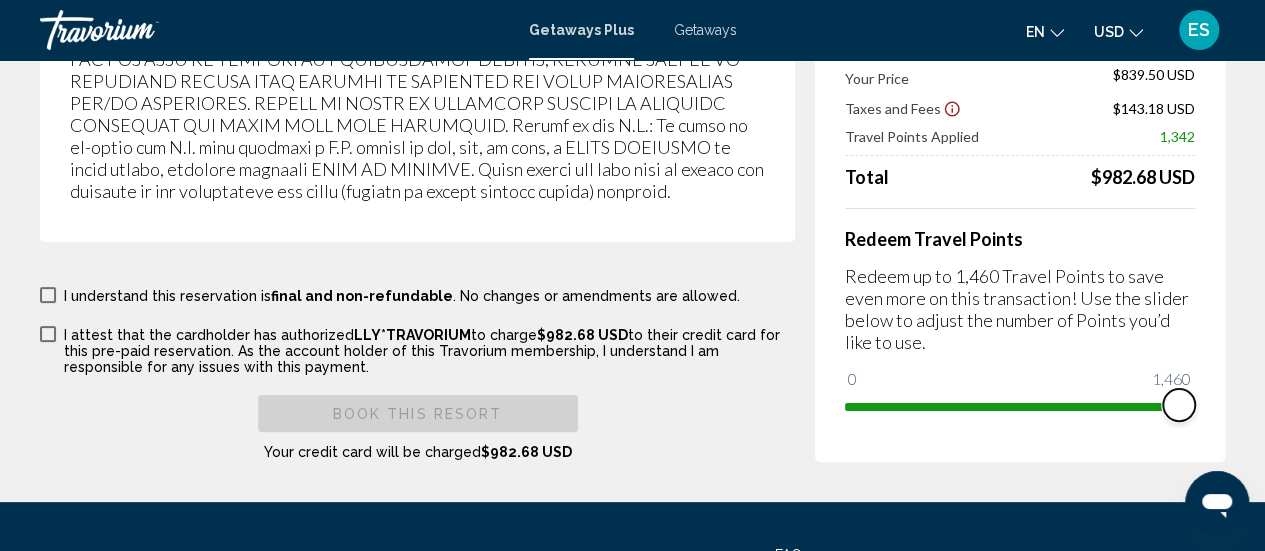 drag, startPoint x: 901, startPoint y: 411, endPoint x: 1279, endPoint y: 417, distance: 378.0476 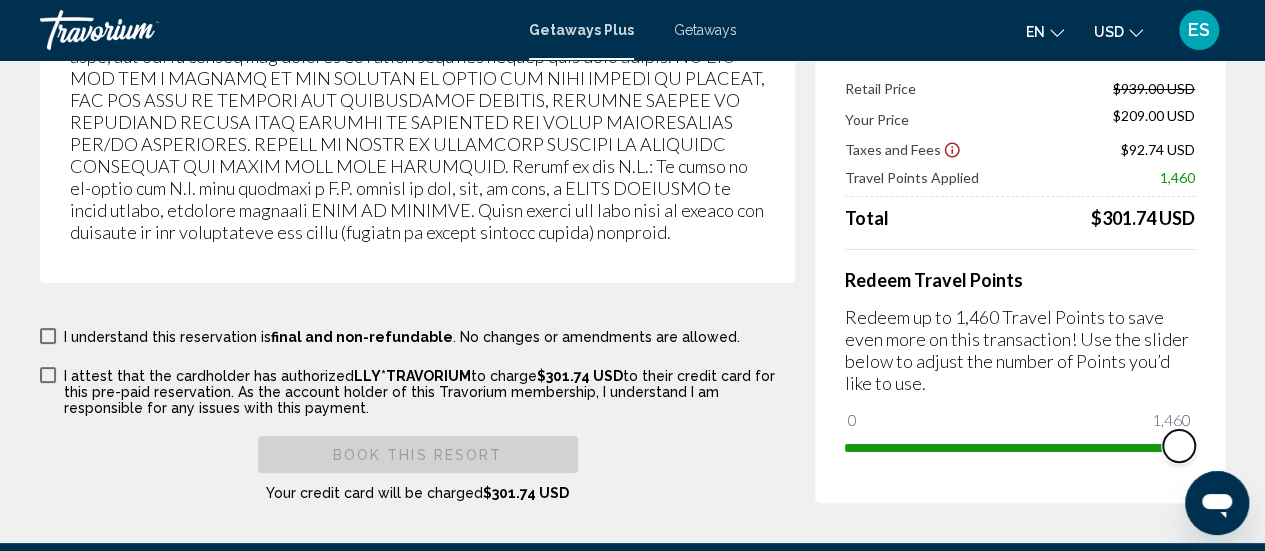 scroll, scrollTop: 3750, scrollLeft: 0, axis: vertical 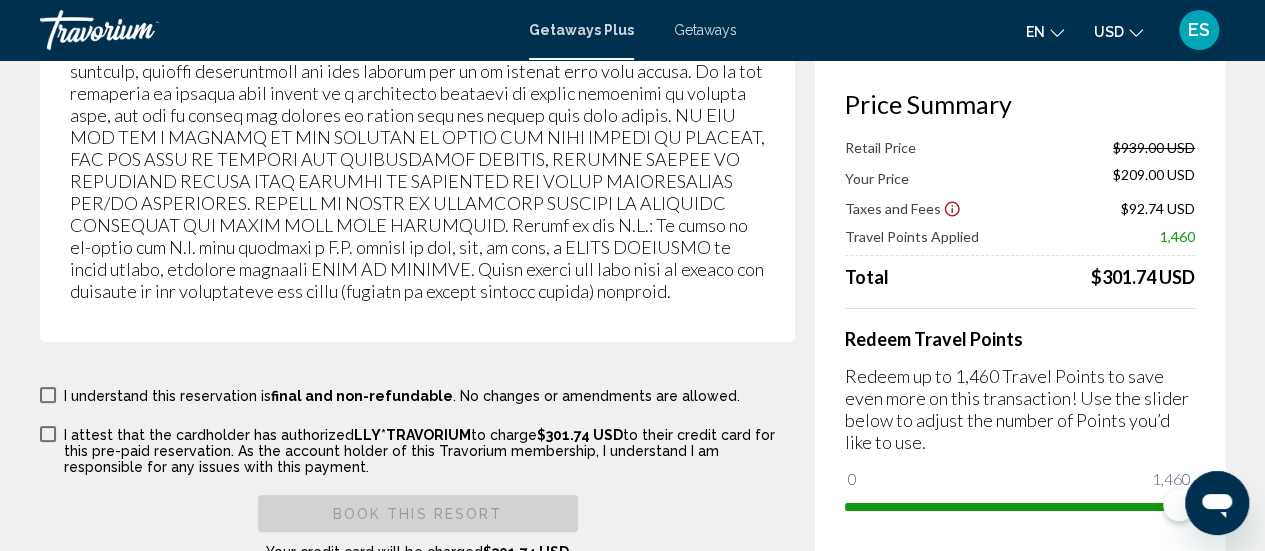 drag, startPoint x: 860, startPoint y: 207, endPoint x: 1016, endPoint y: 220, distance: 156.54073 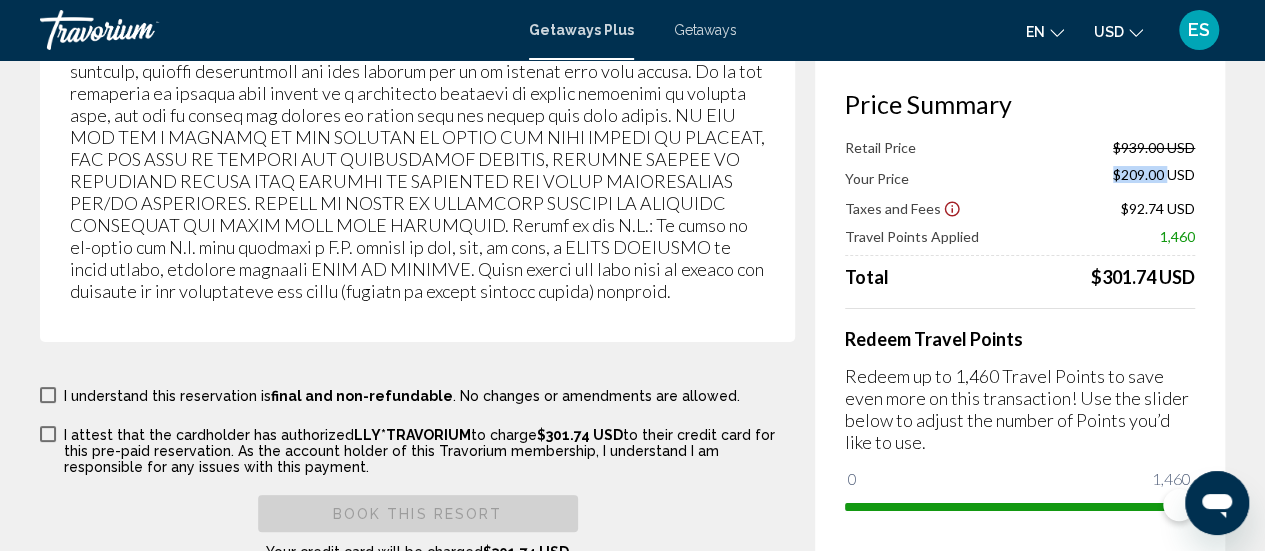 drag, startPoint x: 1149, startPoint y: 183, endPoint x: 1169, endPoint y: 186, distance: 20.22375 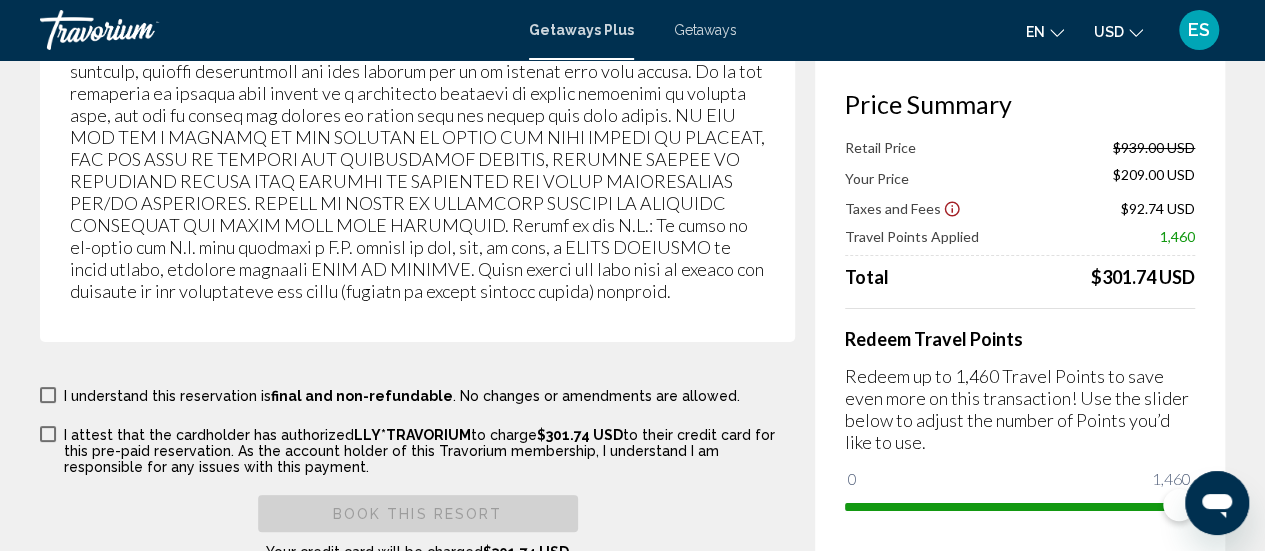 click on "$92.74 USD" at bounding box center [1158, 208] 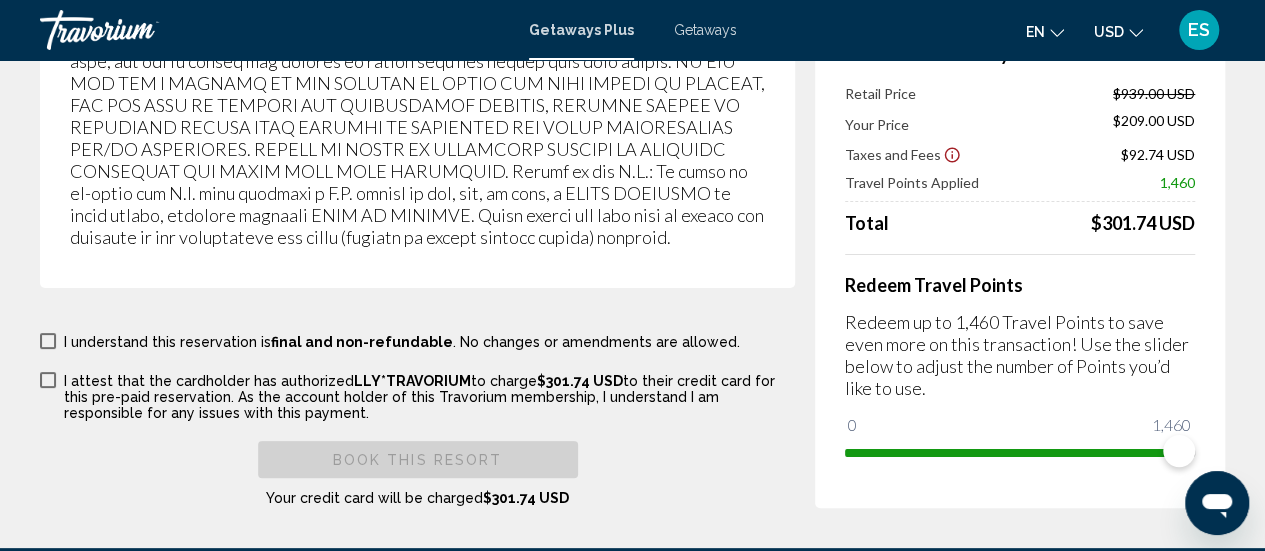 scroll, scrollTop: 3850, scrollLeft: 0, axis: vertical 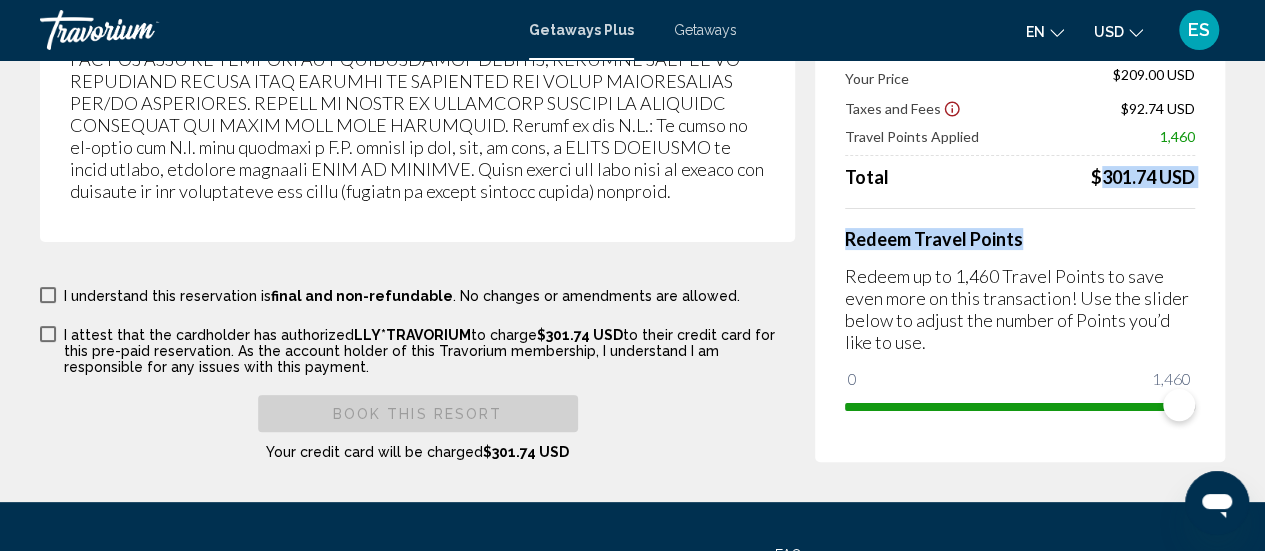 drag, startPoint x: 1088, startPoint y: 189, endPoint x: 1203, endPoint y: 201, distance: 115.62439 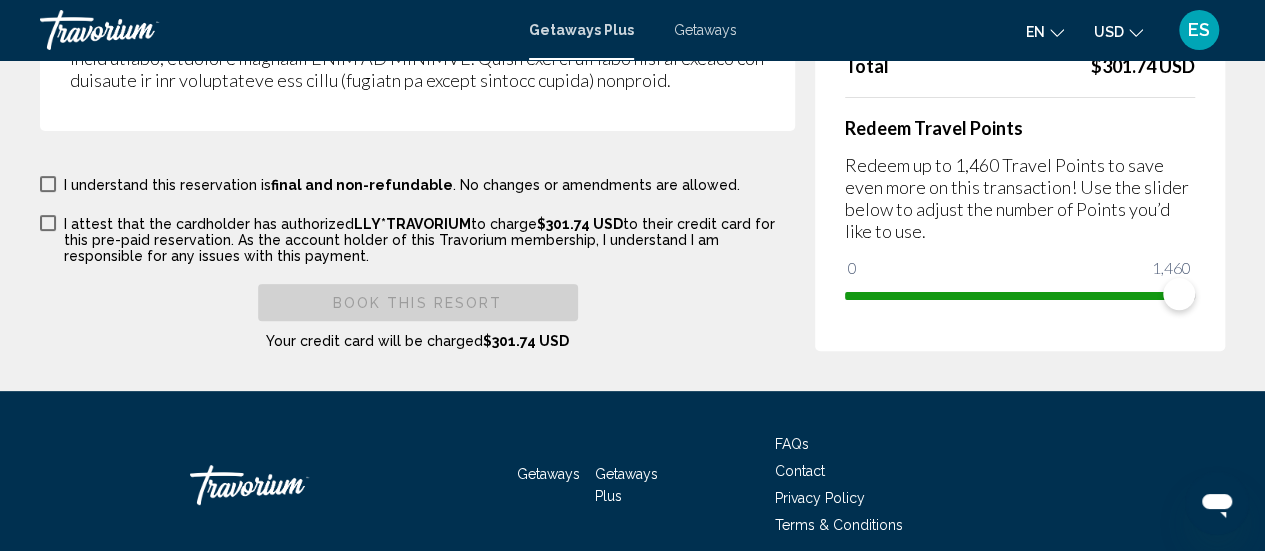 scroll, scrollTop: 3850, scrollLeft: 0, axis: vertical 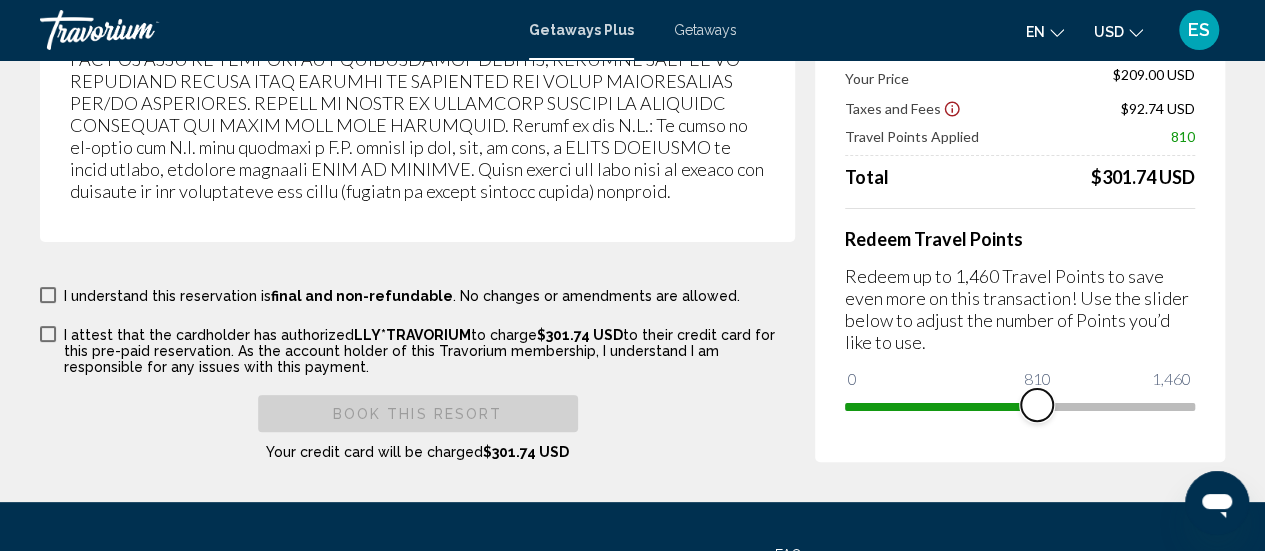 drag, startPoint x: 1180, startPoint y: 400, endPoint x: 1037, endPoint y: 416, distance: 143.89232 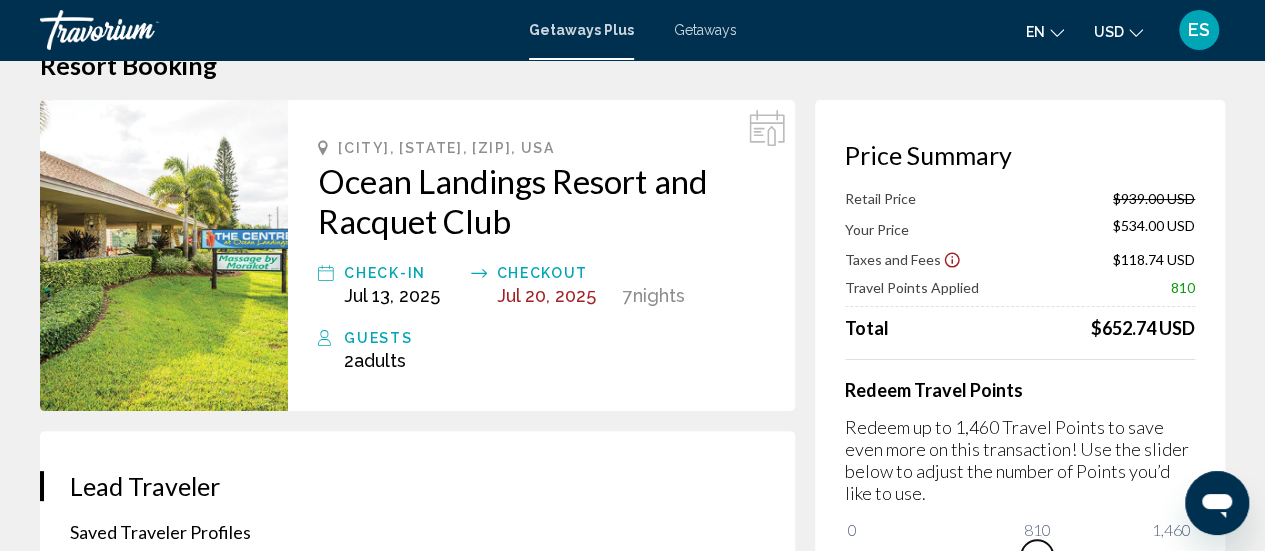 scroll, scrollTop: 0, scrollLeft: 0, axis: both 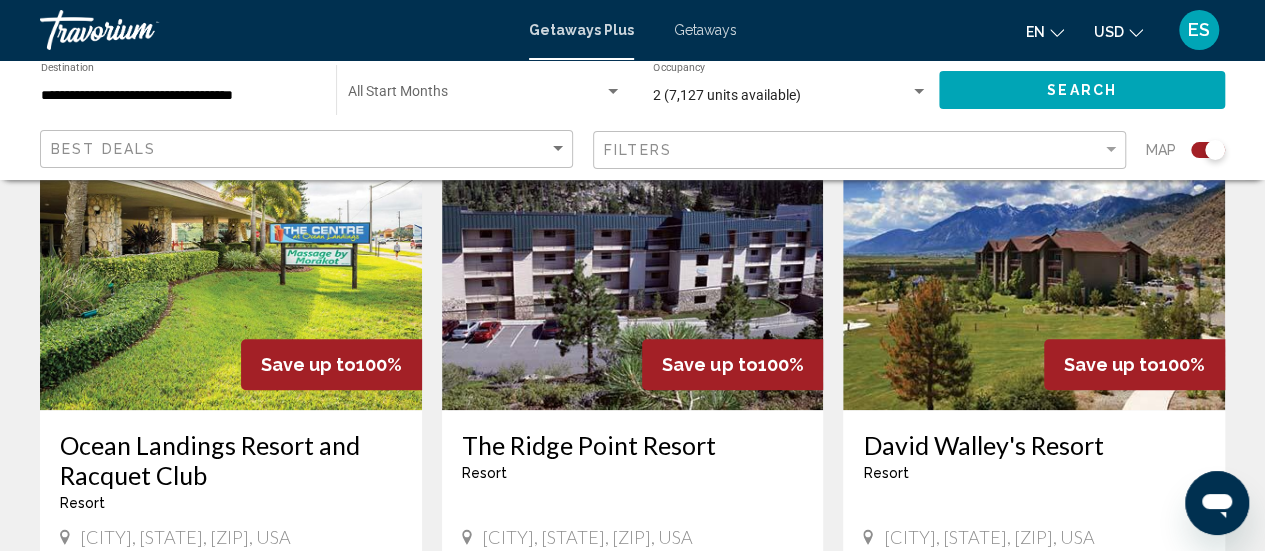 click at bounding box center (1034, 250) 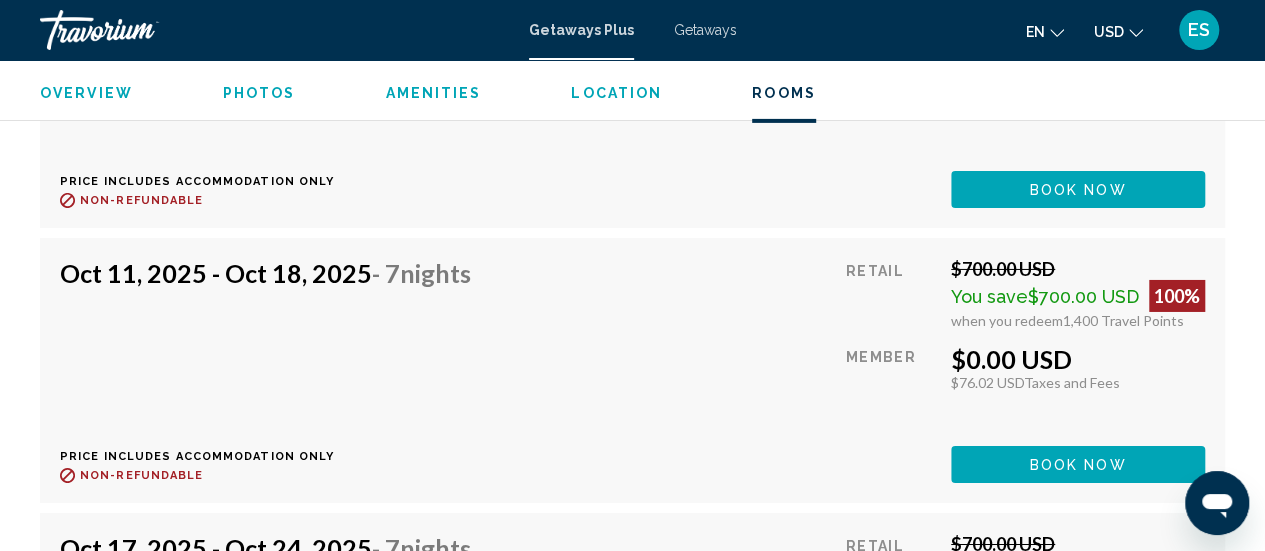 scroll, scrollTop: 7059, scrollLeft: 0, axis: vertical 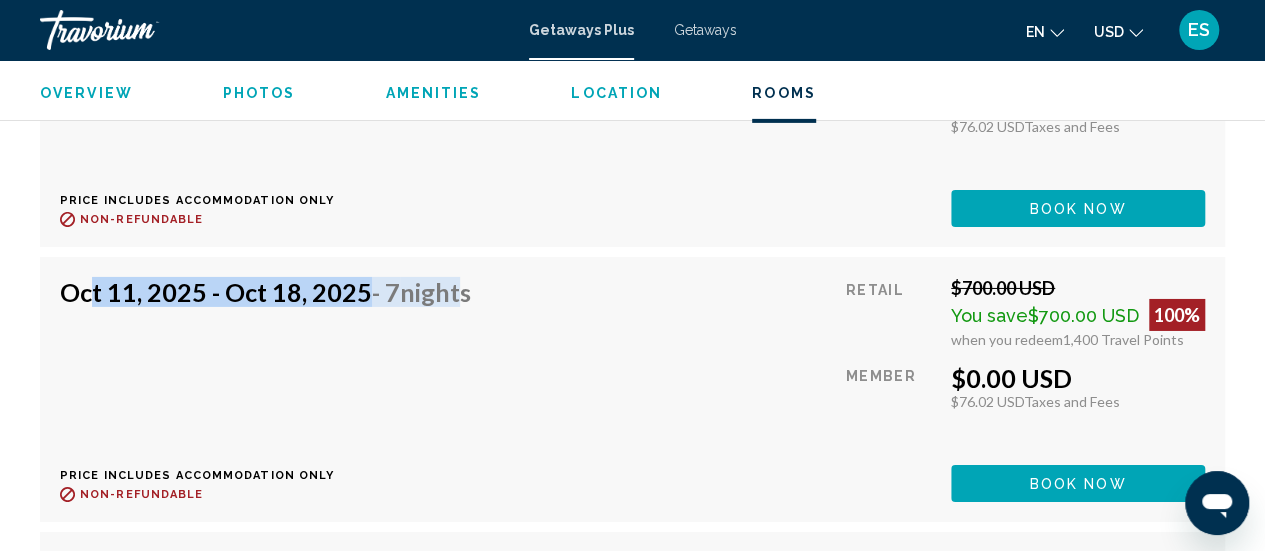 drag, startPoint x: 77, startPoint y: 283, endPoint x: 465, endPoint y: 280, distance: 388.0116 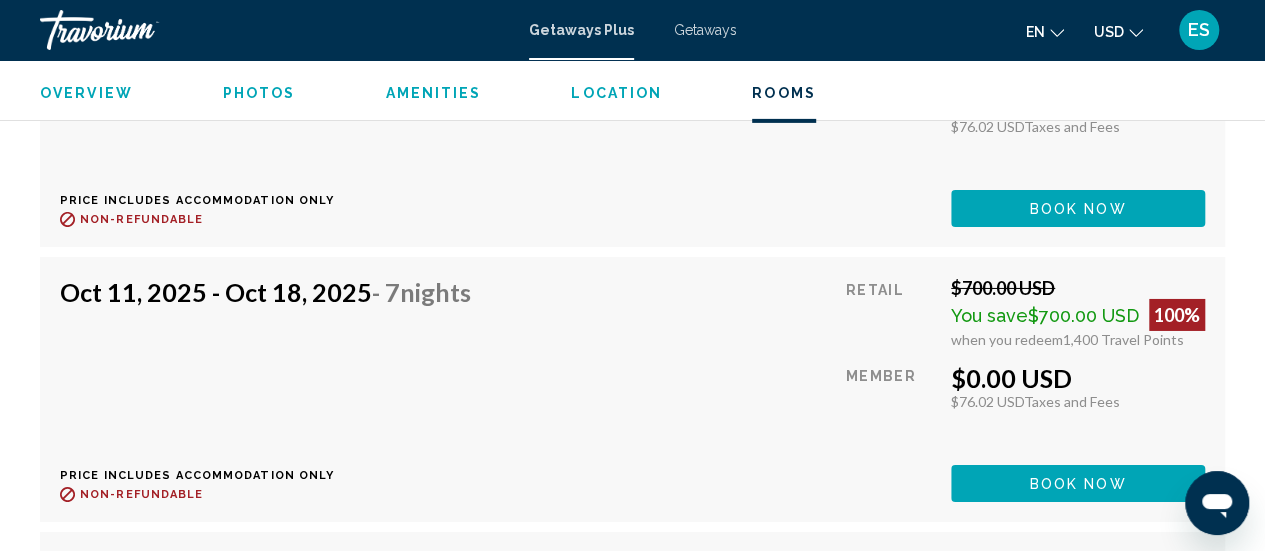click on "Oct 11, 2025 - Oct 18, 2025  - 7  Nights Price includes accommodation only
Refundable until :
Non-refundable Retail  $700.00 USD  You save  $700.00 USD   100%  when you redeem  1,400  Travel Points  Member  $0.00 USD   $76.02 USD  Taxes and Fees You earn  0  Travel Points  Book now This room is no longer available. Price includes accommodation only
Refundable until
Non-refundable Book now This room is no longer available." at bounding box center [632, 389] 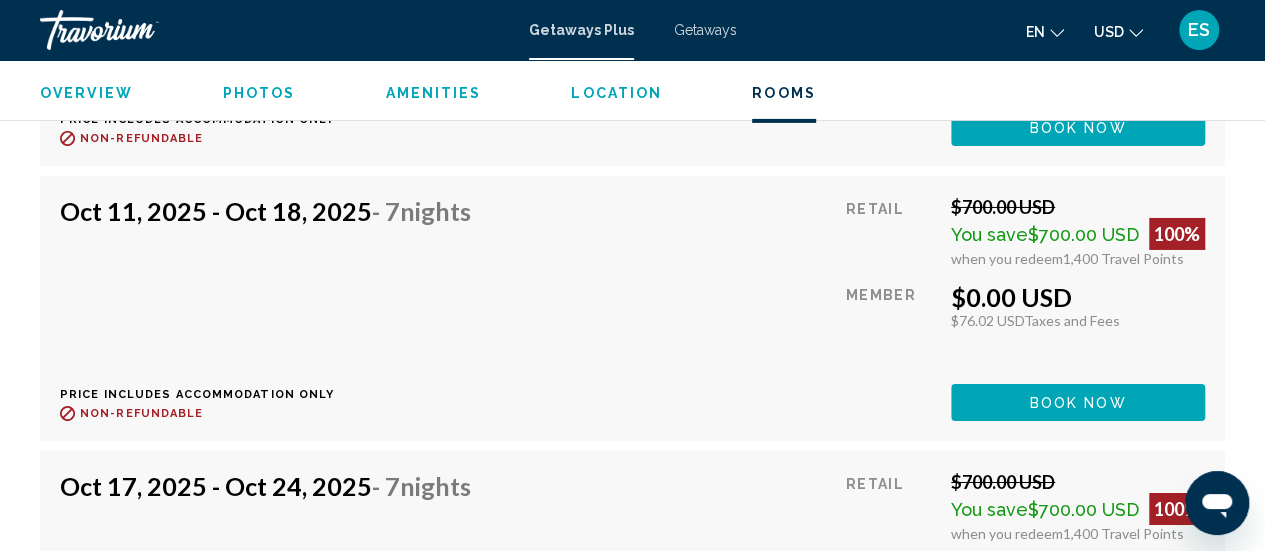 scroll, scrollTop: 7159, scrollLeft: 0, axis: vertical 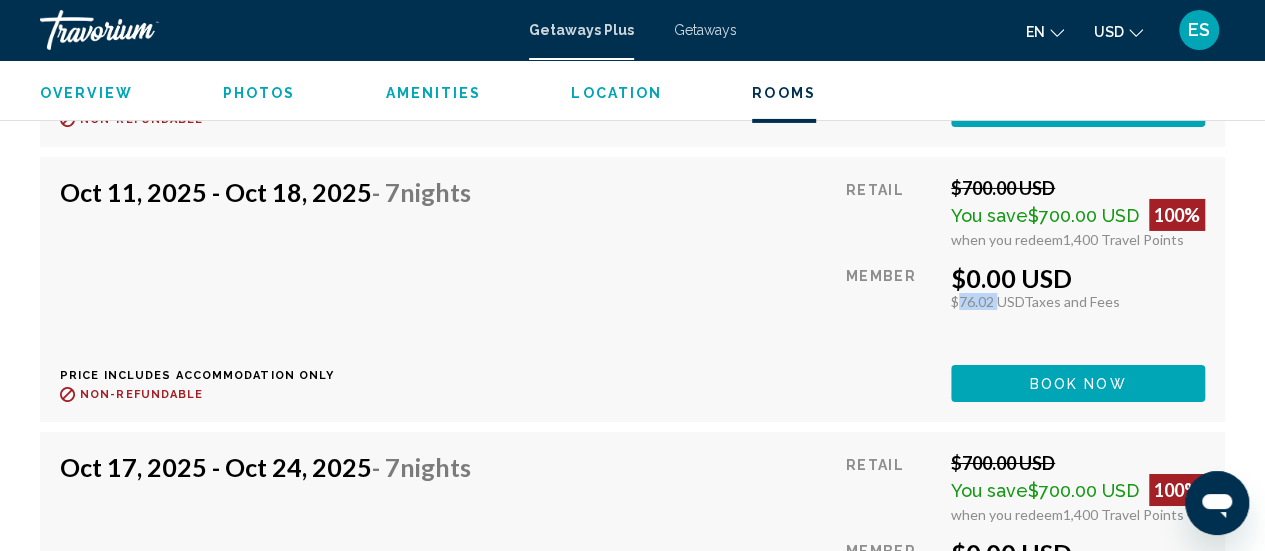 drag, startPoint x: 946, startPoint y: 299, endPoint x: 988, endPoint y: 299, distance: 42 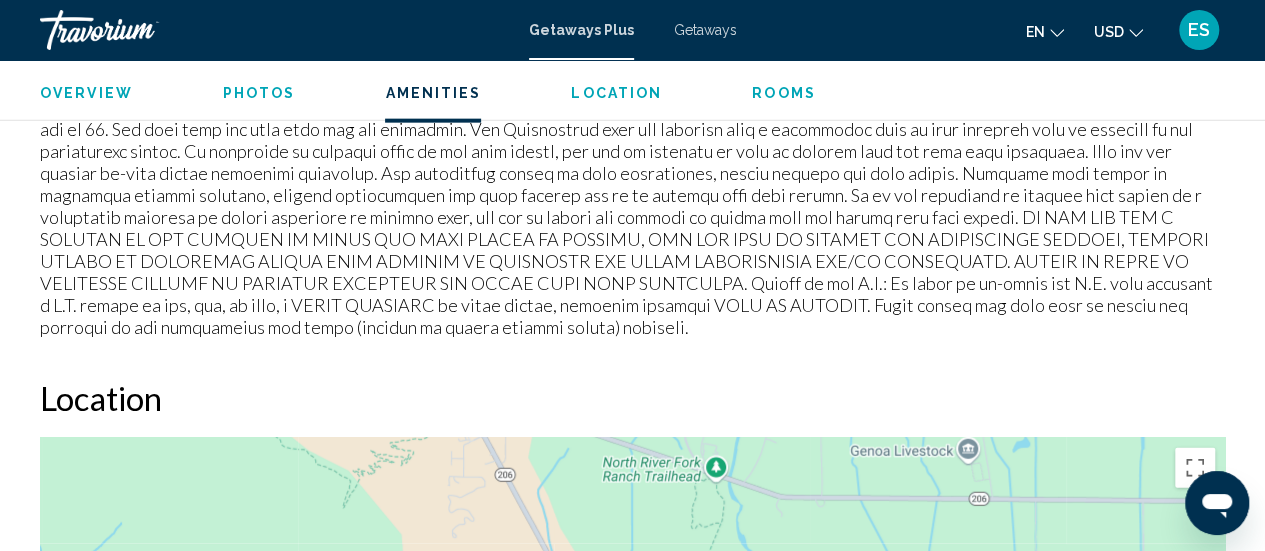 scroll, scrollTop: 2459, scrollLeft: 0, axis: vertical 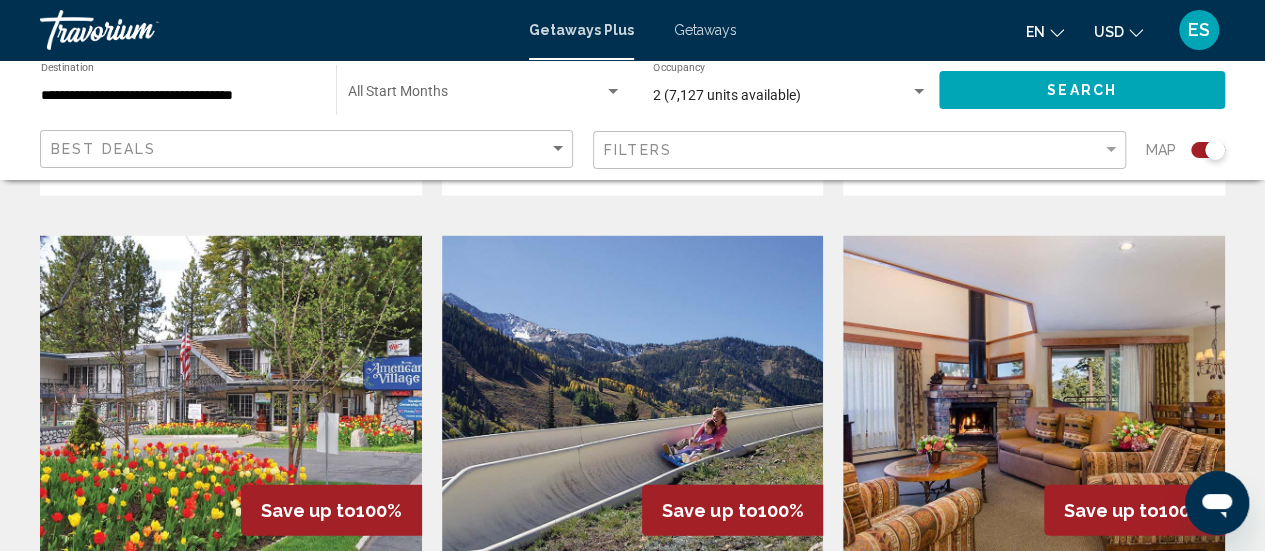 click at bounding box center (231, 396) 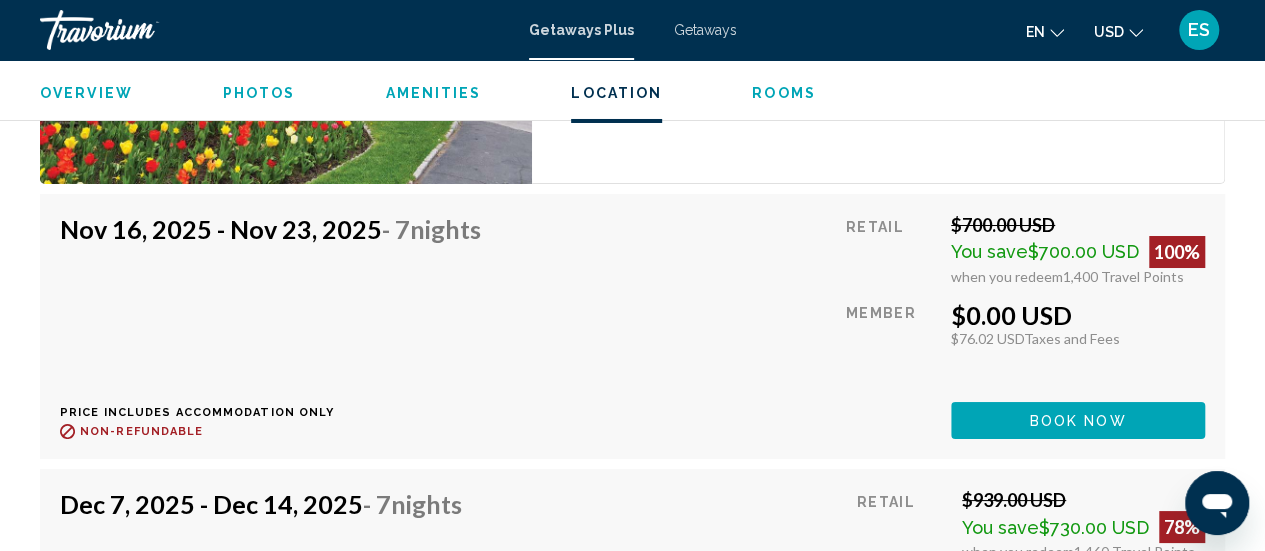 scroll, scrollTop: 3574, scrollLeft: 0, axis: vertical 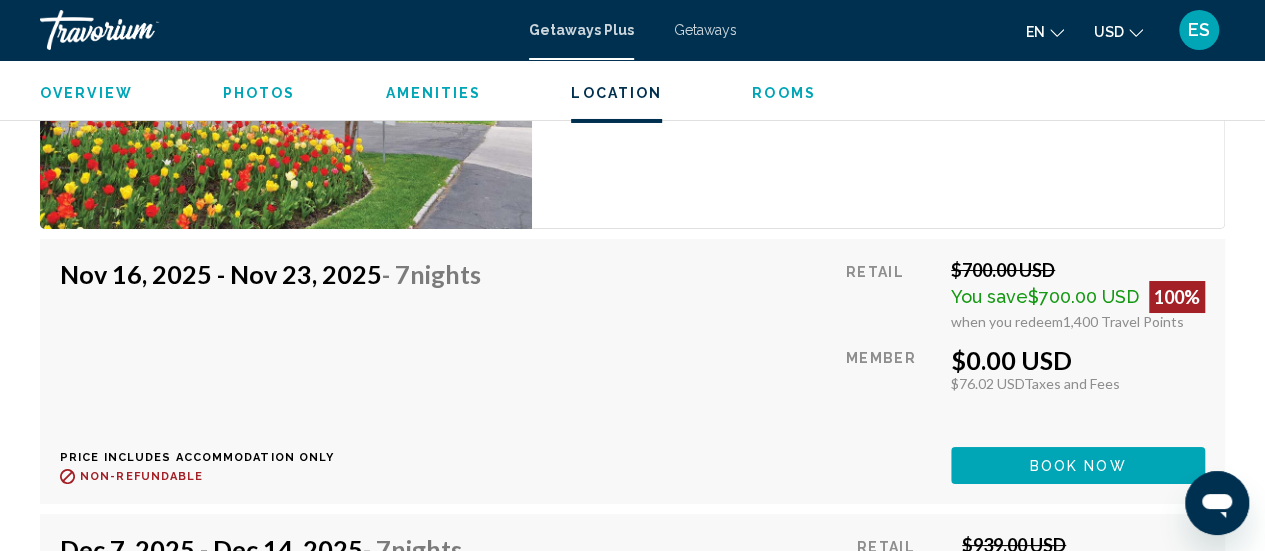 drag, startPoint x: 964, startPoint y: 345, endPoint x: 1144, endPoint y: 341, distance: 180.04443 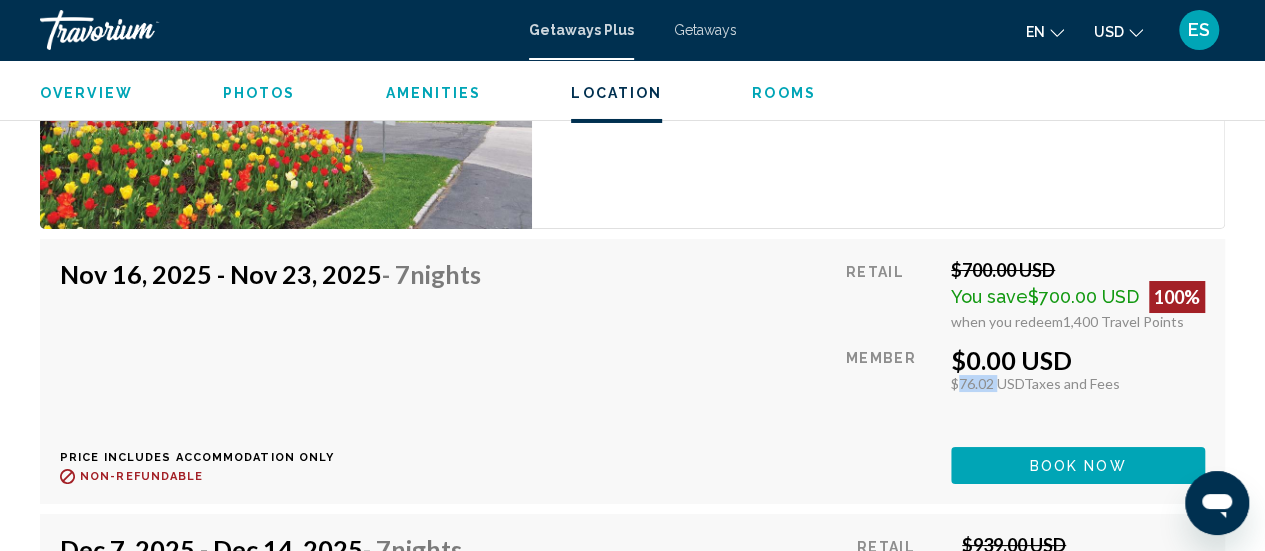 drag, startPoint x: 951, startPoint y: 367, endPoint x: 992, endPoint y: 368, distance: 41.01219 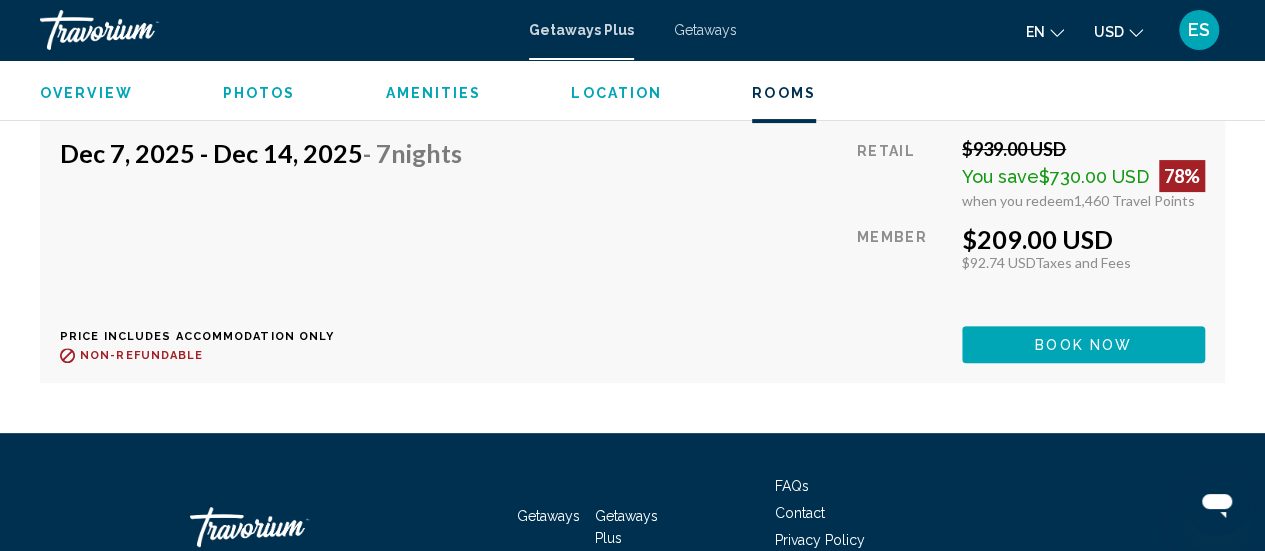 scroll, scrollTop: 3674, scrollLeft: 0, axis: vertical 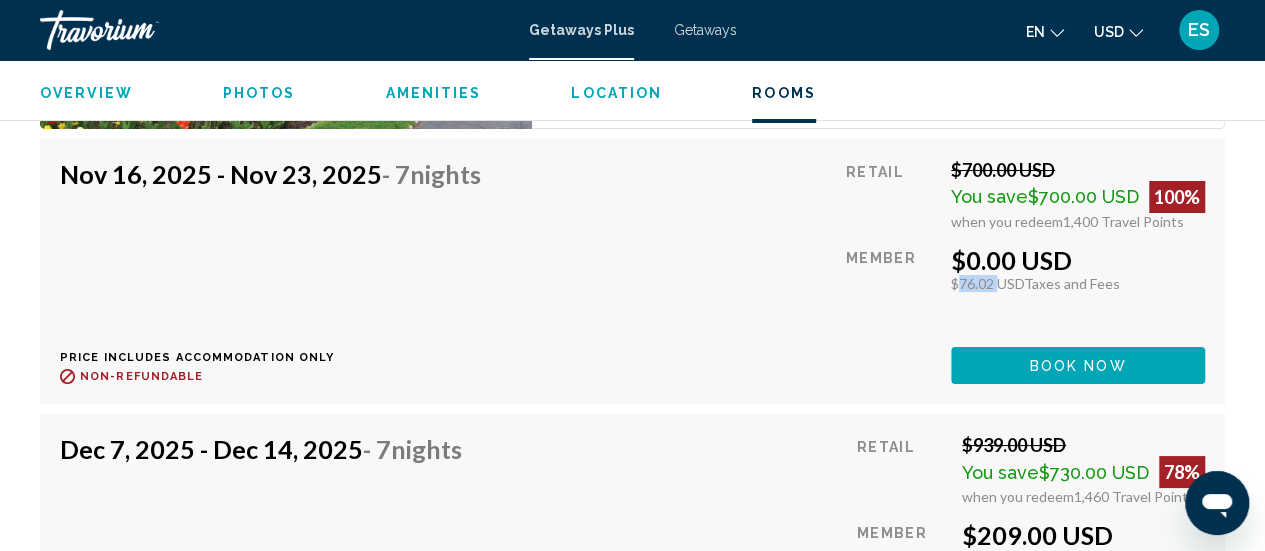 click on "Nov 16, 2025 - Nov 23, 2025  - 7  Nights Price includes accommodation only
Refundable until :
Non-refundable Retail  $700.00 USD  You save  $700.00 USD   100%  when you redeem  1,400  Travel Points  Member  $0.00 USD   $76.02 USD  Taxes and Fees You earn  0  Travel Points  Book now This room is no longer available. Price includes accommodation only
Refundable until
Non-refundable Book now This room is no longer available." at bounding box center (632, 271) 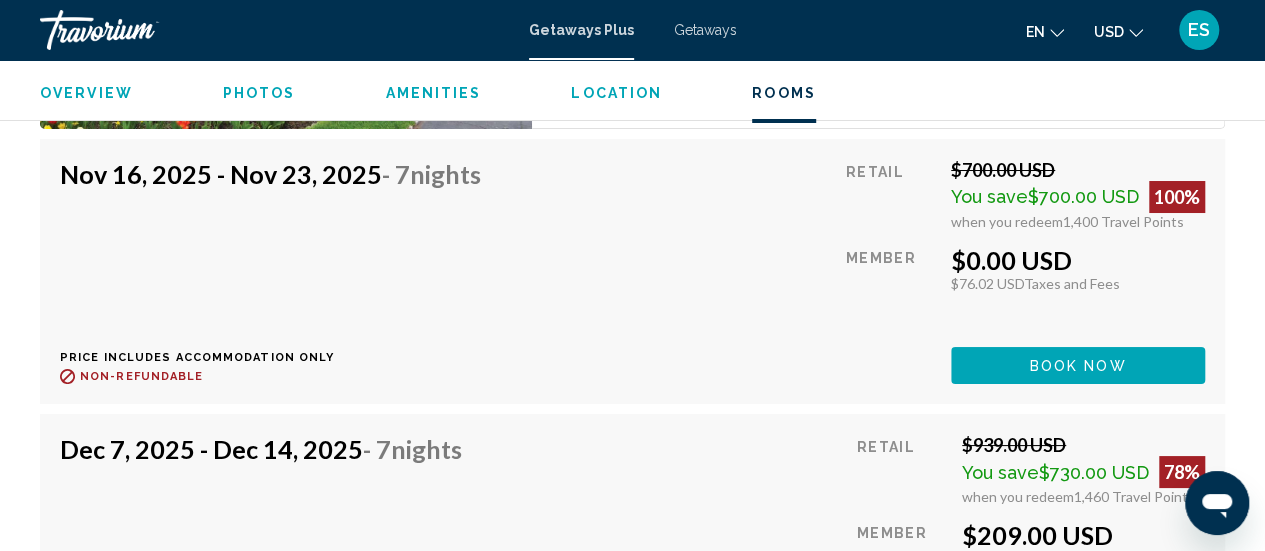 drag, startPoint x: 983, startPoint y: 239, endPoint x: 1106, endPoint y: 247, distance: 123.25989 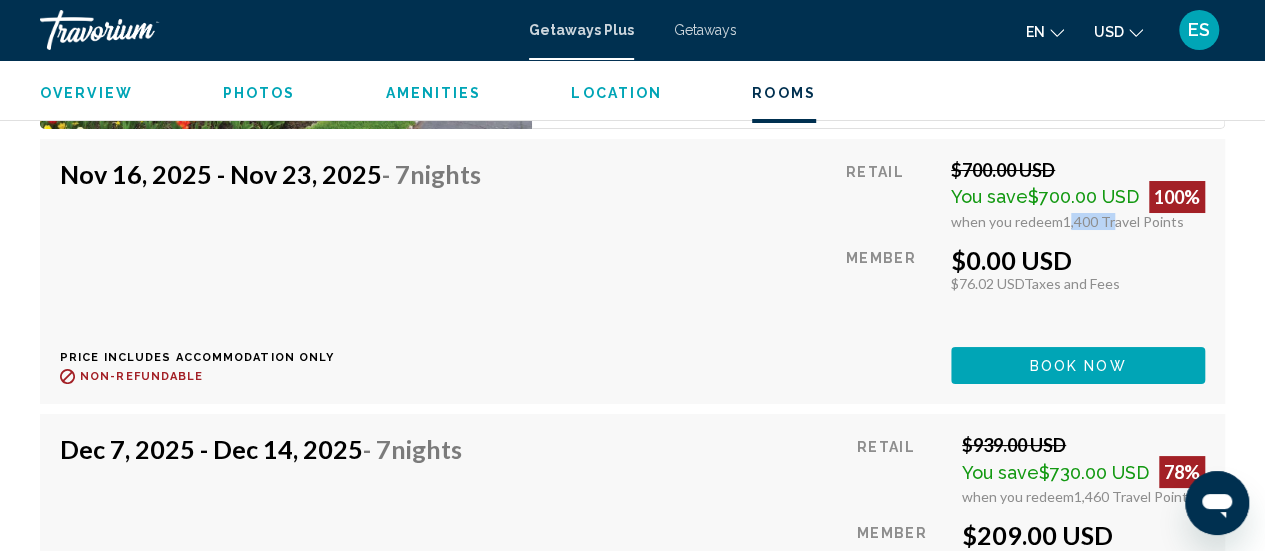 click on "Retail  $700.00 USD  You save  $700.00 USD   100%  when you redeem  1,400  Travel Points  Member  $0.00 USD   $76.02 USD  Taxes and Fees You earn  0  Travel Points  Book now This room is no longer available." at bounding box center [1025, 271] 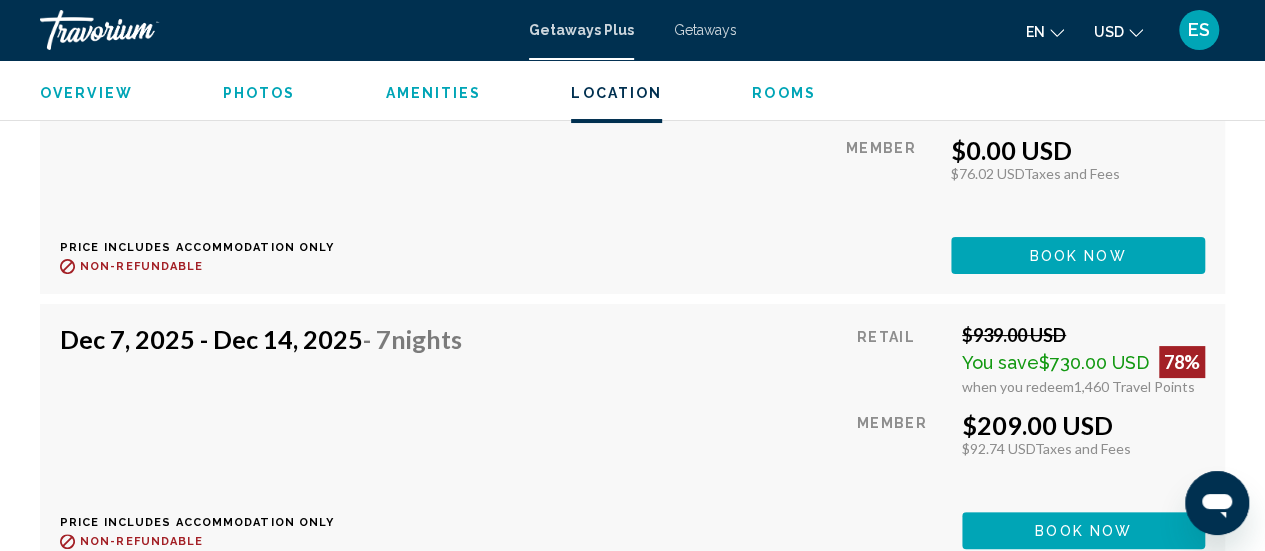 scroll, scrollTop: 3774, scrollLeft: 0, axis: vertical 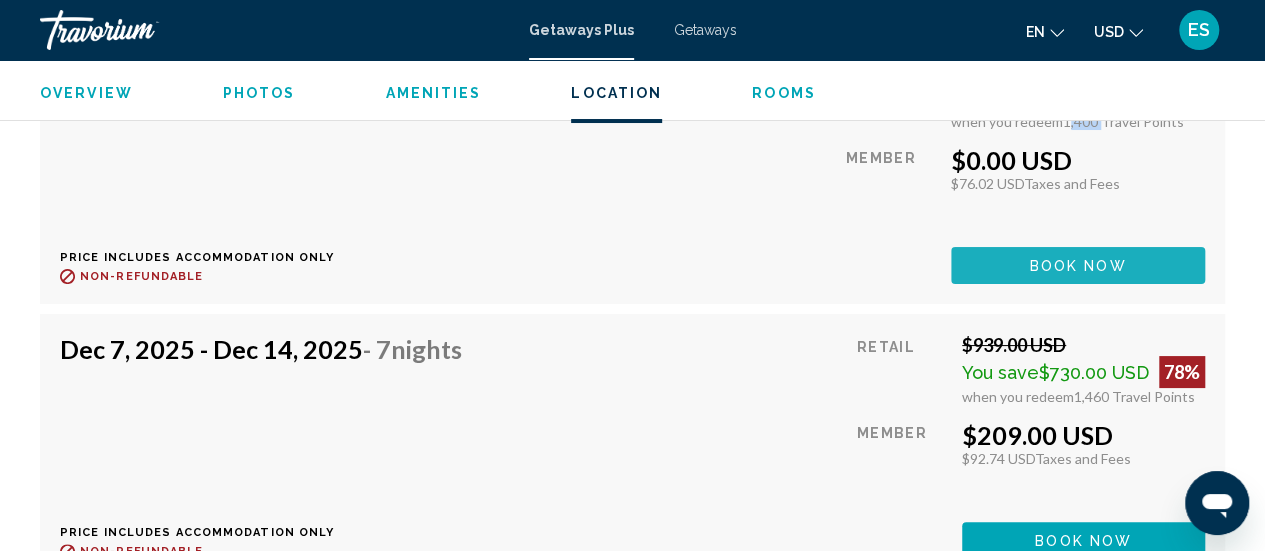 click on "Book now" at bounding box center (1078, 266) 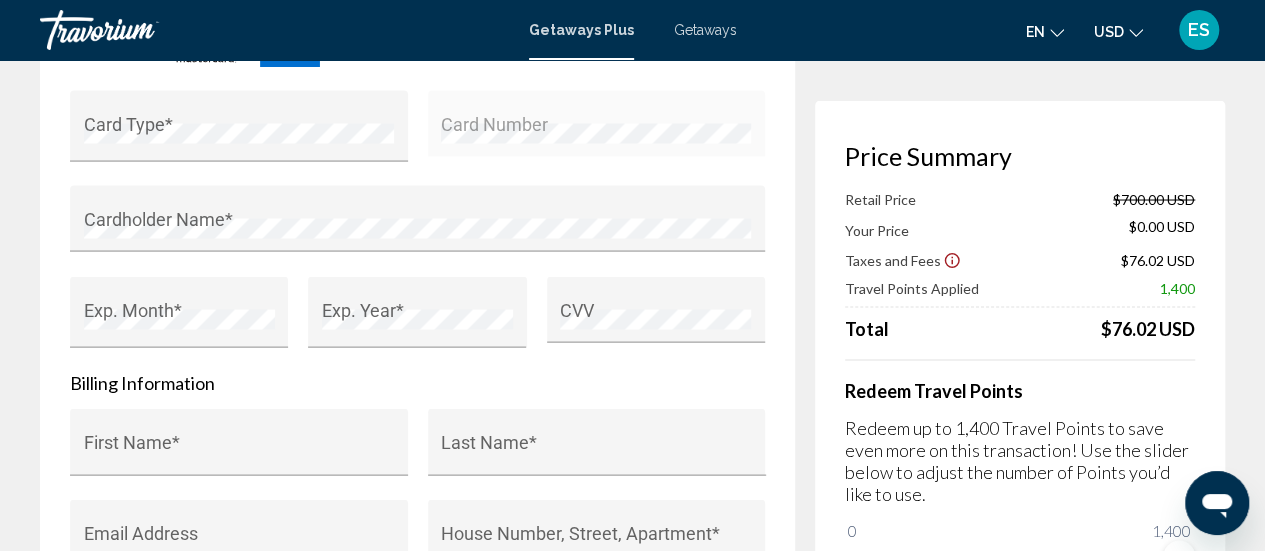 scroll, scrollTop: 2000, scrollLeft: 0, axis: vertical 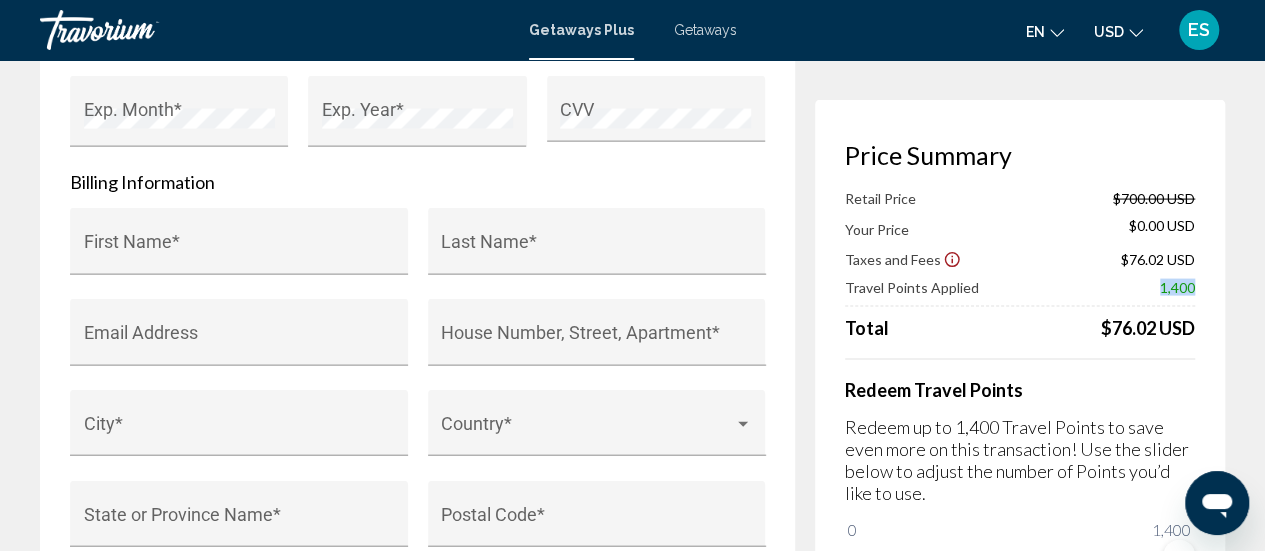 drag, startPoint x: 1172, startPoint y: 292, endPoint x: 1198, endPoint y: 297, distance: 26.476404 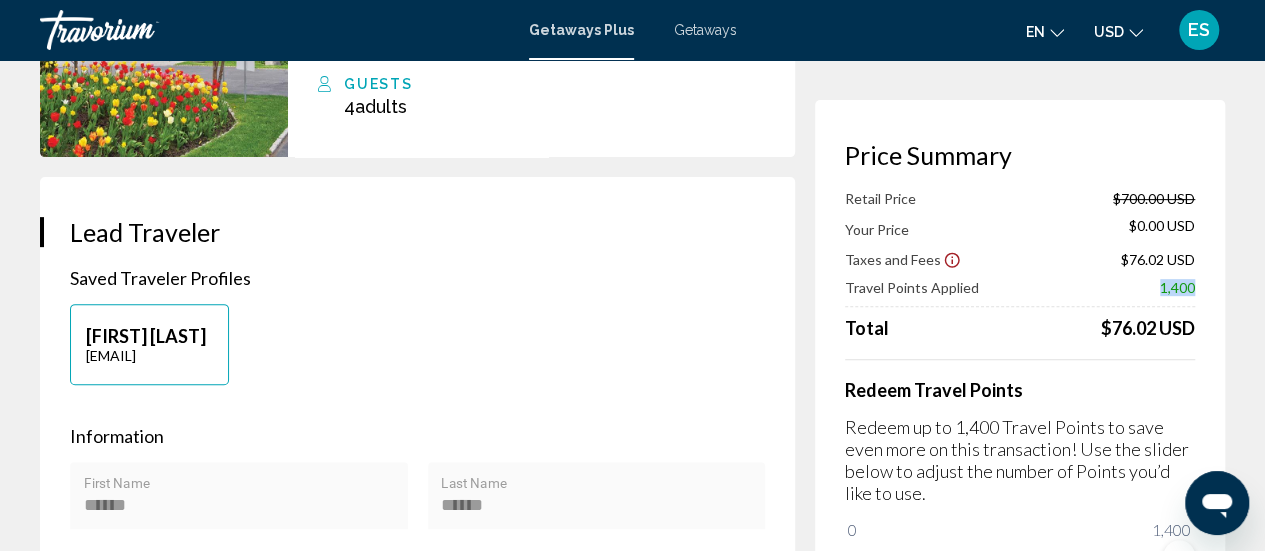 scroll, scrollTop: 346, scrollLeft: 0, axis: vertical 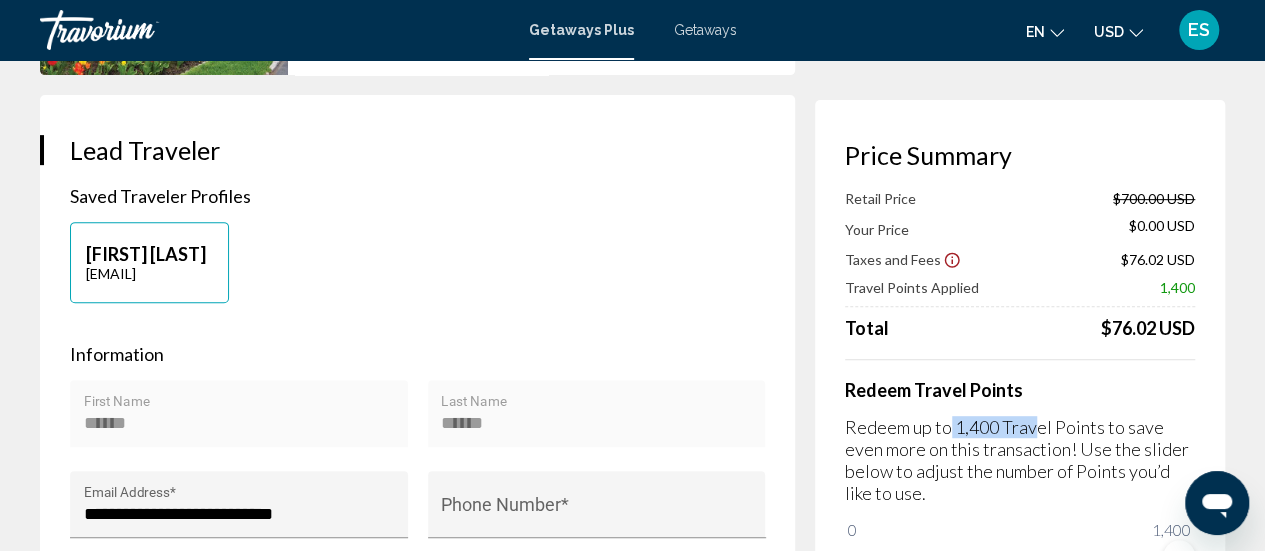 drag, startPoint x: 951, startPoint y: 420, endPoint x: 1034, endPoint y: 429, distance: 83.48653 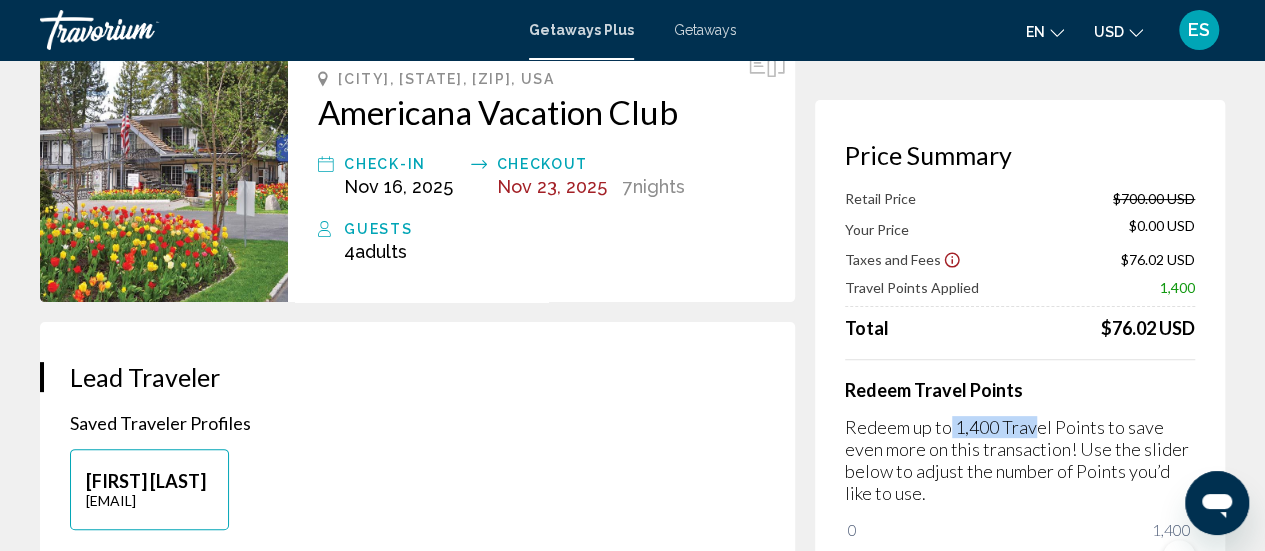 scroll, scrollTop: 0, scrollLeft: 0, axis: both 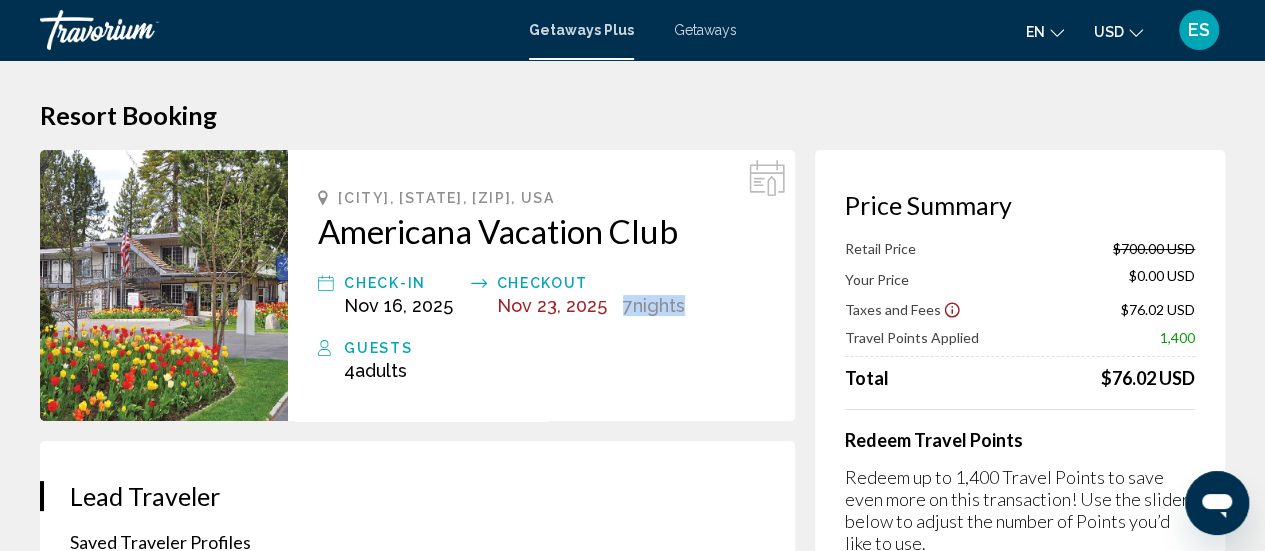 click on "Check-In Nov 16, 2025
Checkout Nov 23, 2025 7  Night Nights" at bounding box center [541, 293] 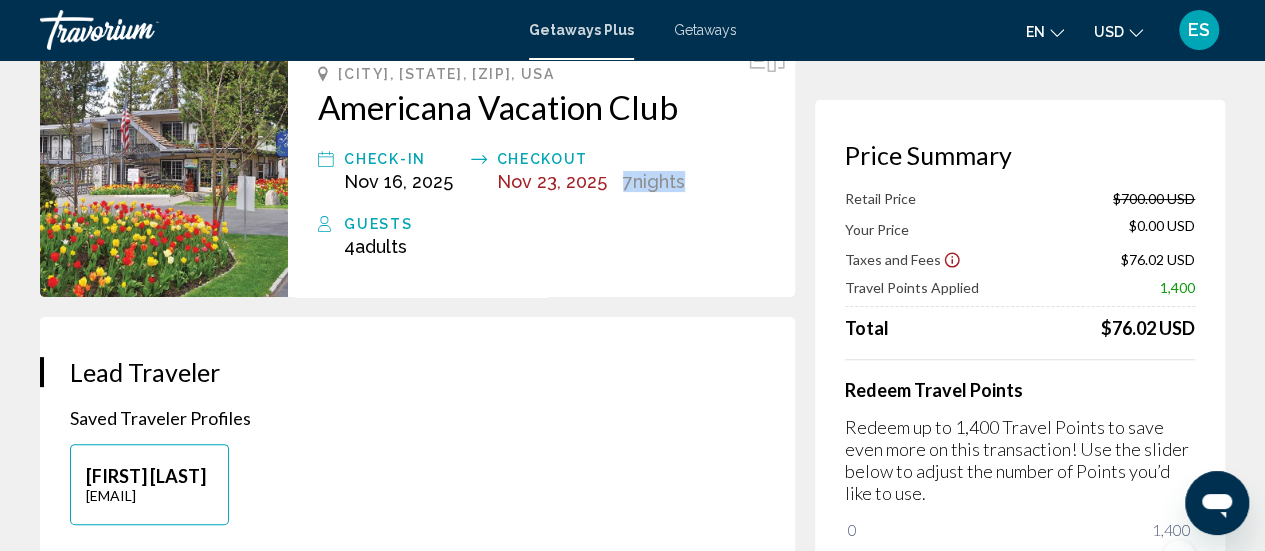 scroll, scrollTop: 0, scrollLeft: 0, axis: both 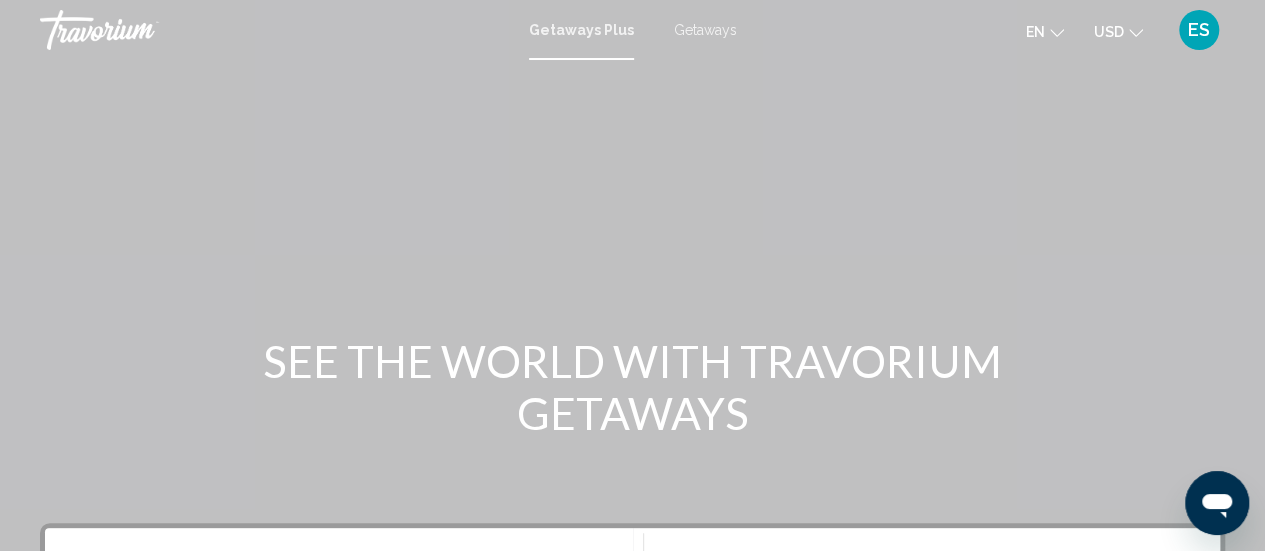 click on "Getaways" at bounding box center (705, 30) 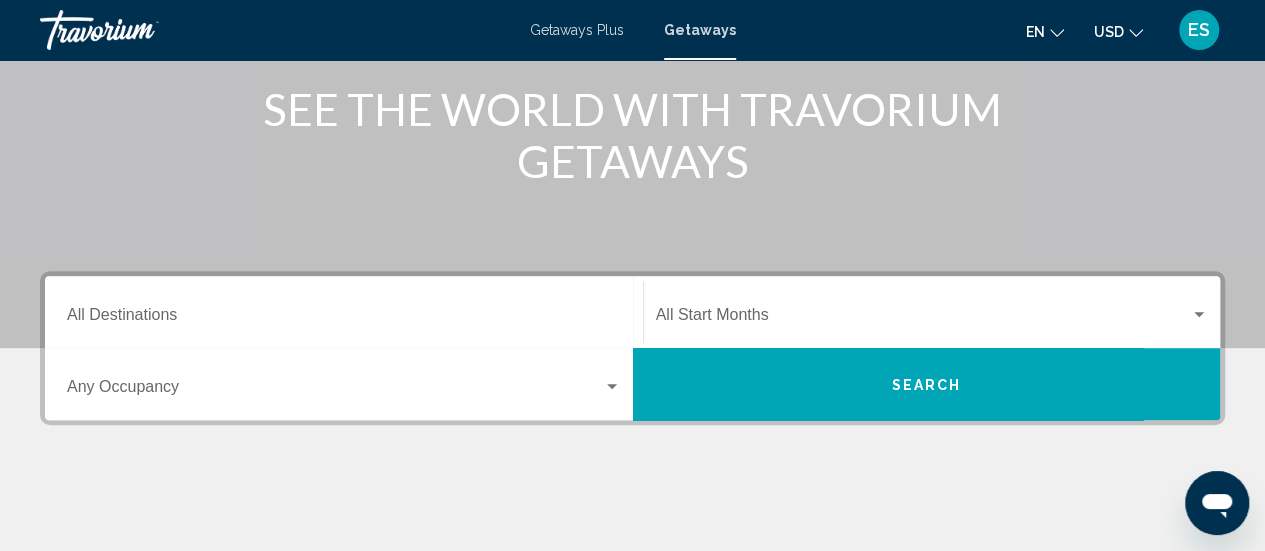 scroll, scrollTop: 0, scrollLeft: 0, axis: both 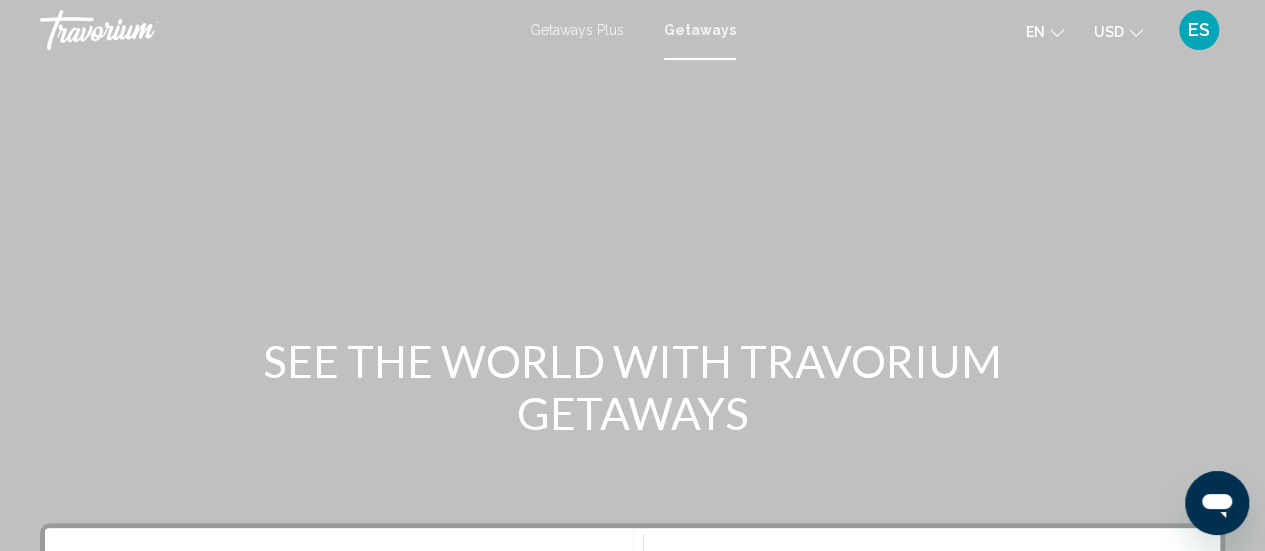 click on "Getaways Plus" at bounding box center [577, 30] 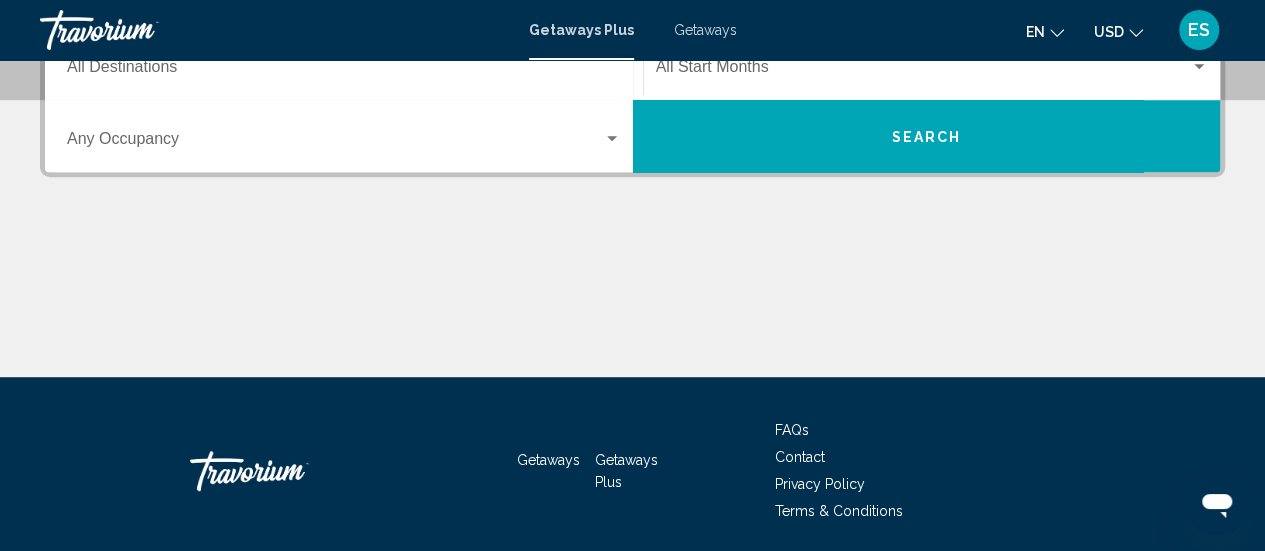 scroll, scrollTop: 200, scrollLeft: 0, axis: vertical 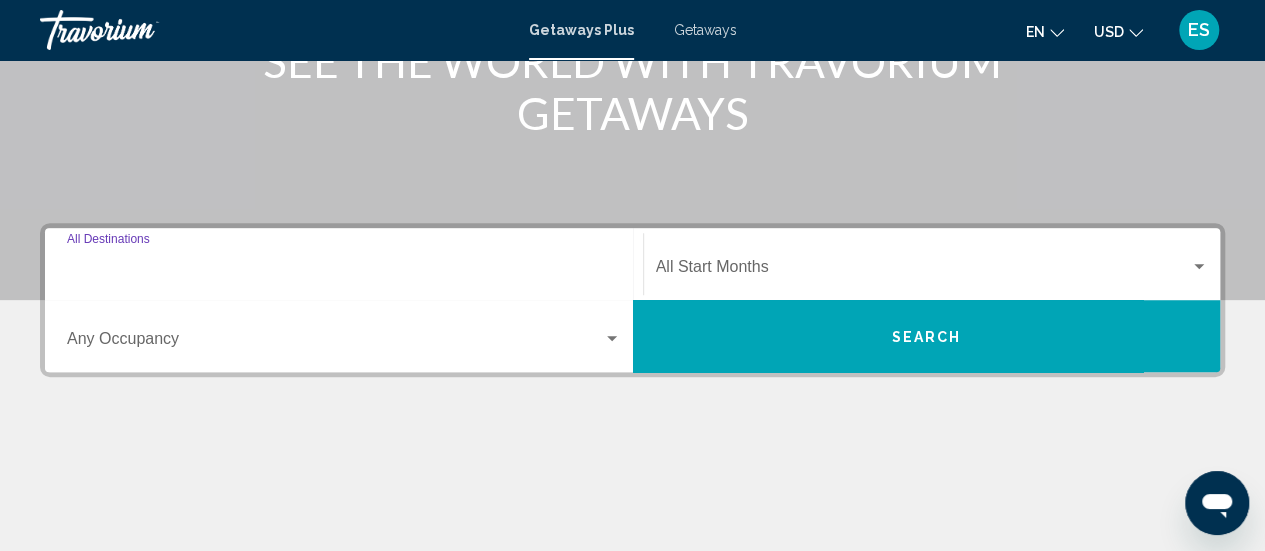 click on "Destination All Destinations" at bounding box center (344, 271) 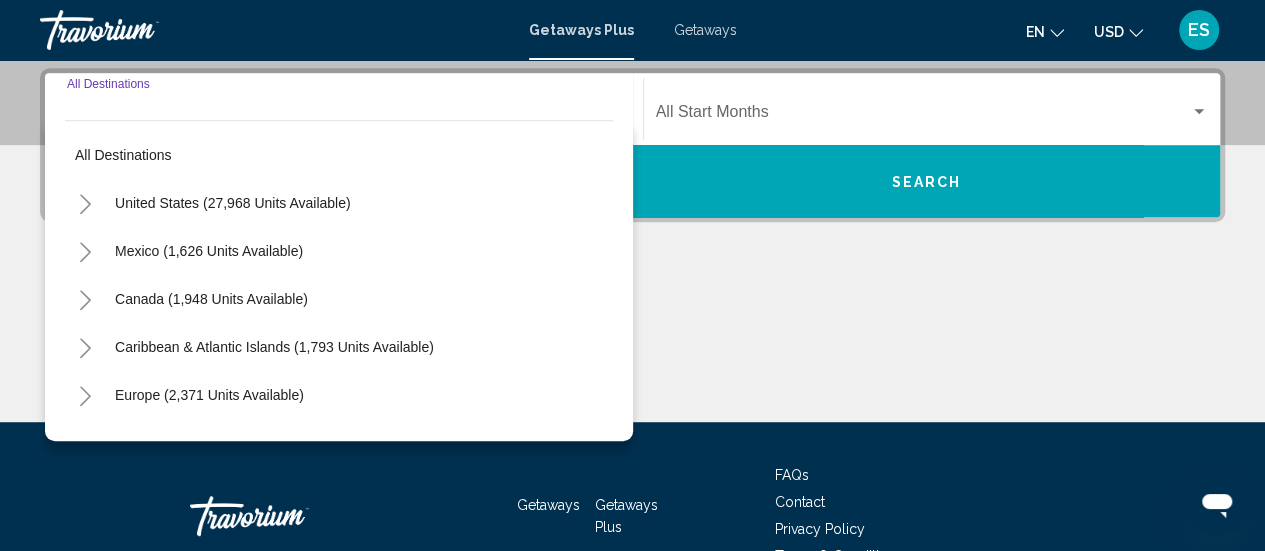scroll, scrollTop: 458, scrollLeft: 0, axis: vertical 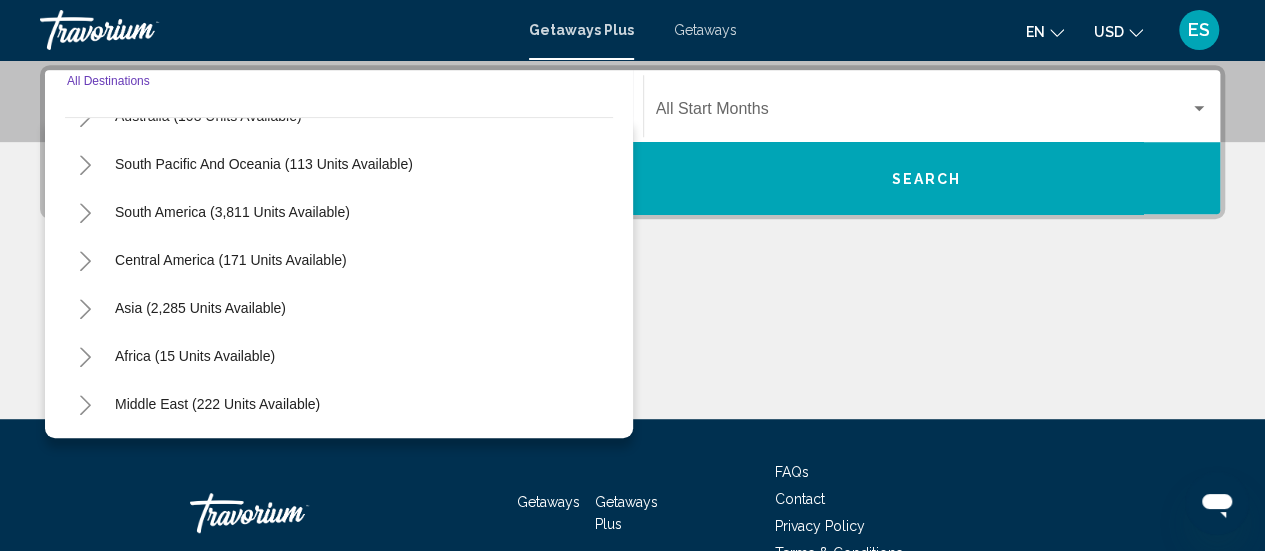 click at bounding box center (632, 344) 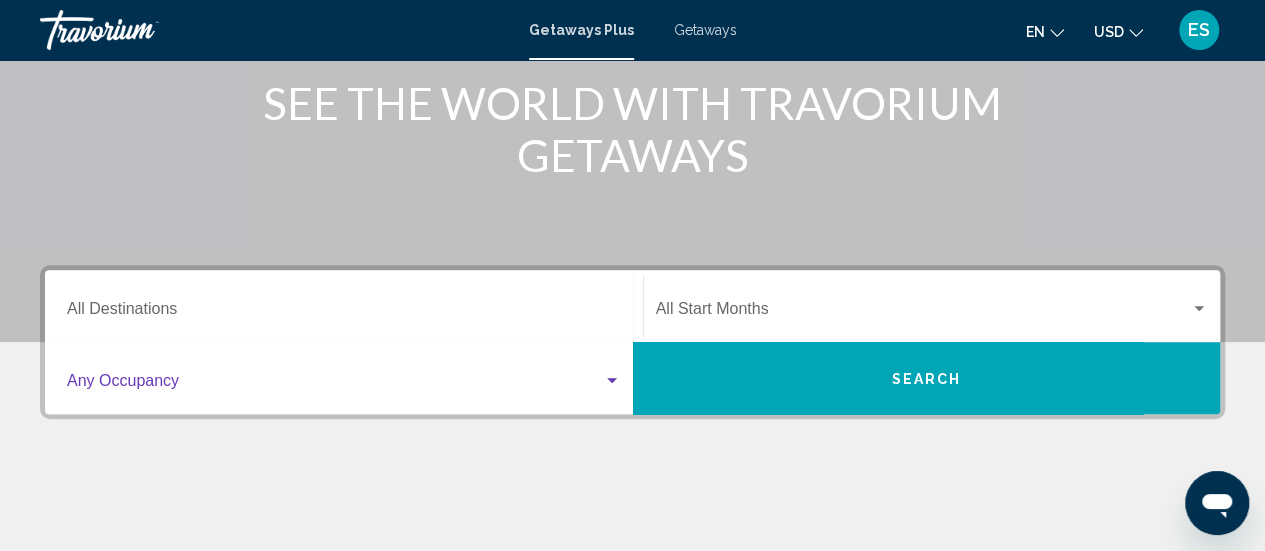 click at bounding box center (335, 385) 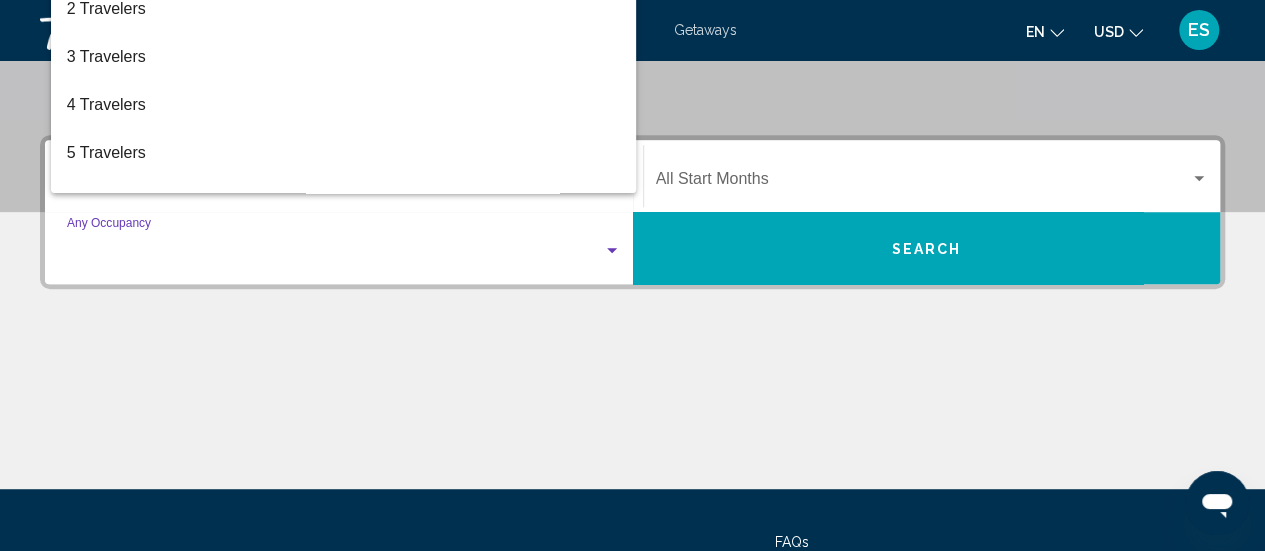 scroll, scrollTop: 358, scrollLeft: 0, axis: vertical 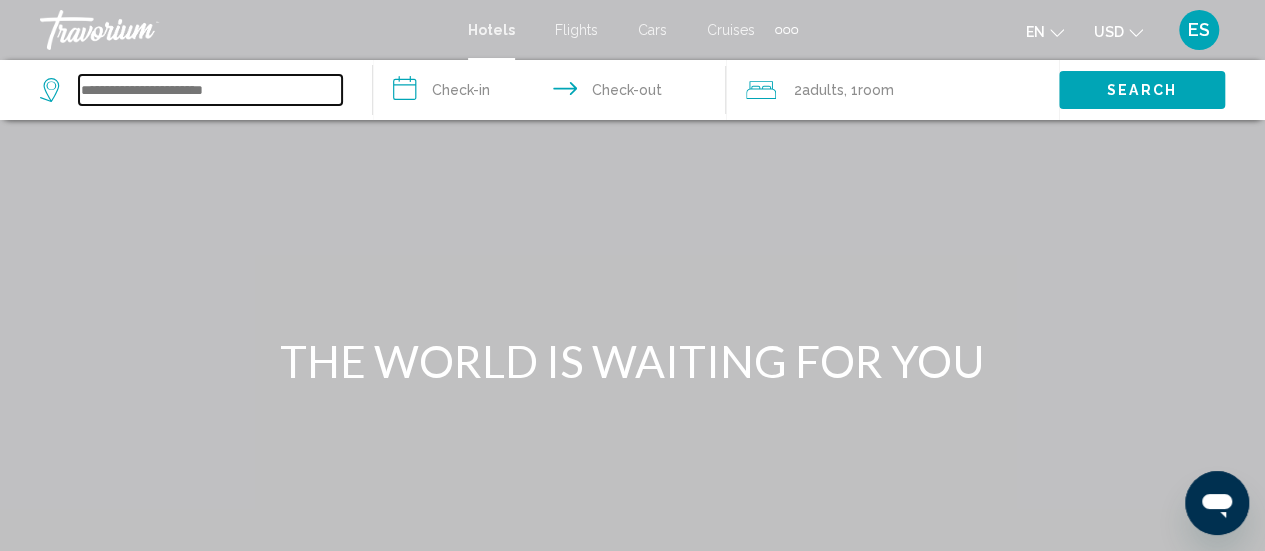 click at bounding box center (210, 90) 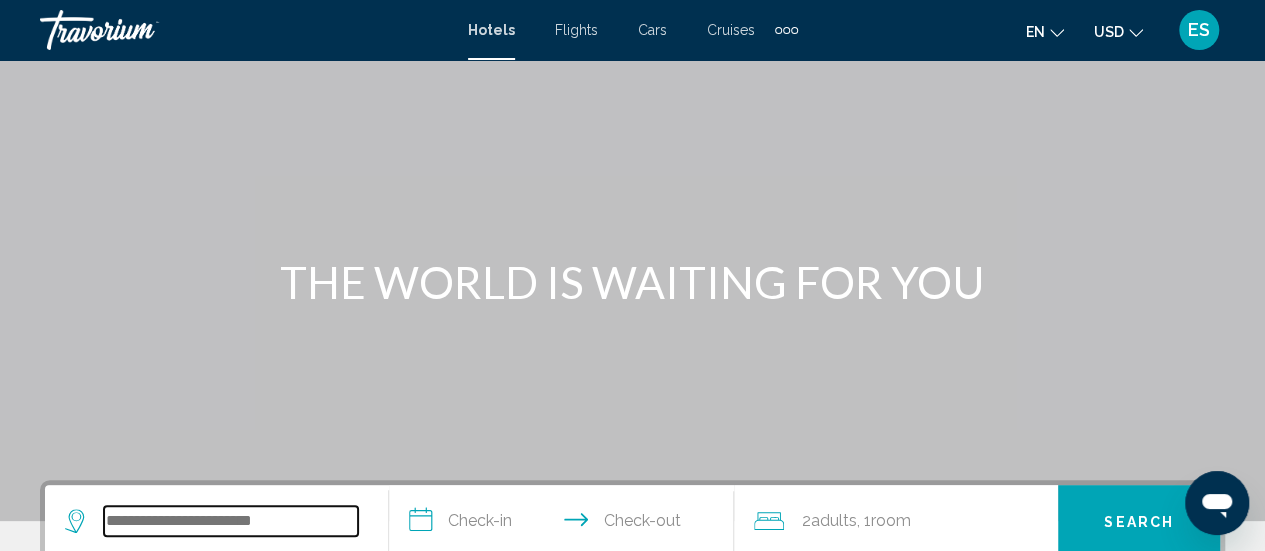 scroll, scrollTop: 0, scrollLeft: 0, axis: both 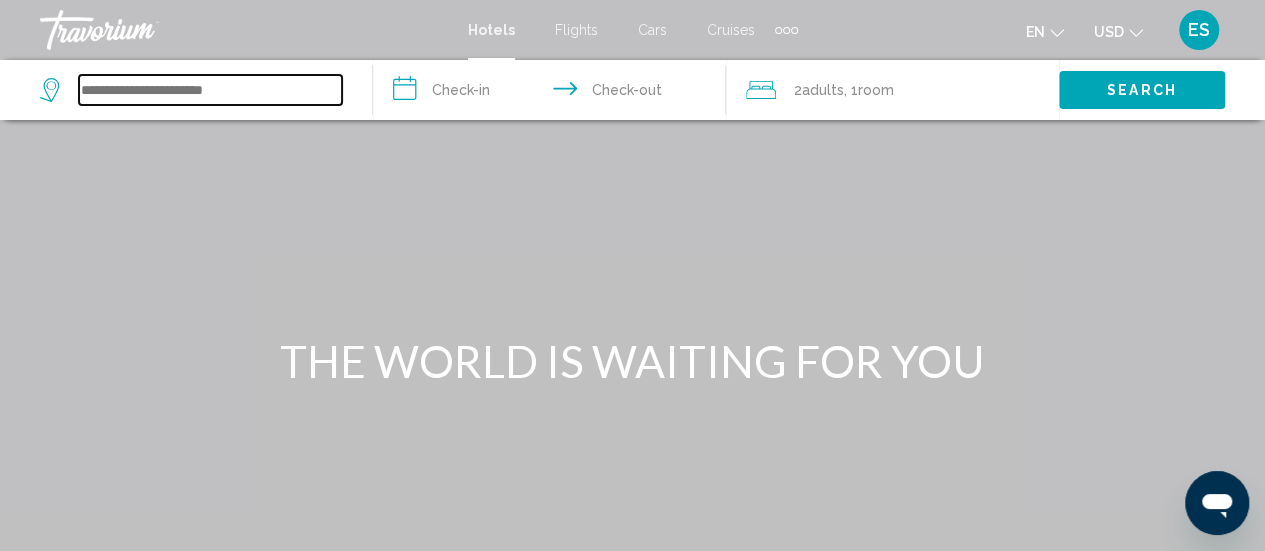 click at bounding box center (210, 90) 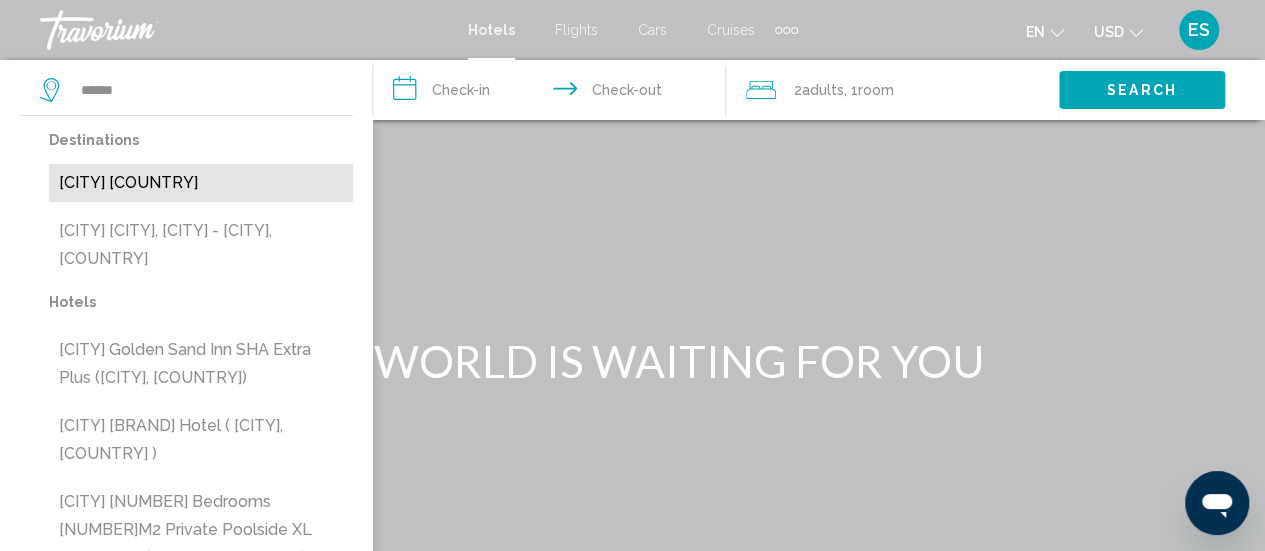 click on "Phuket Island, Thailand" at bounding box center [201, 183] 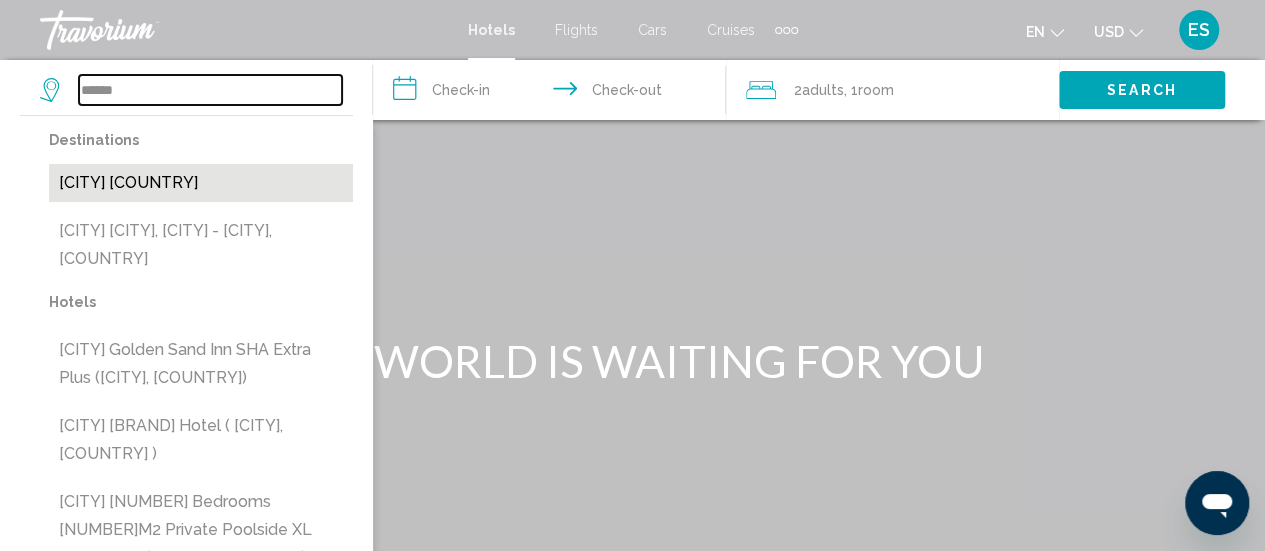 type on "**********" 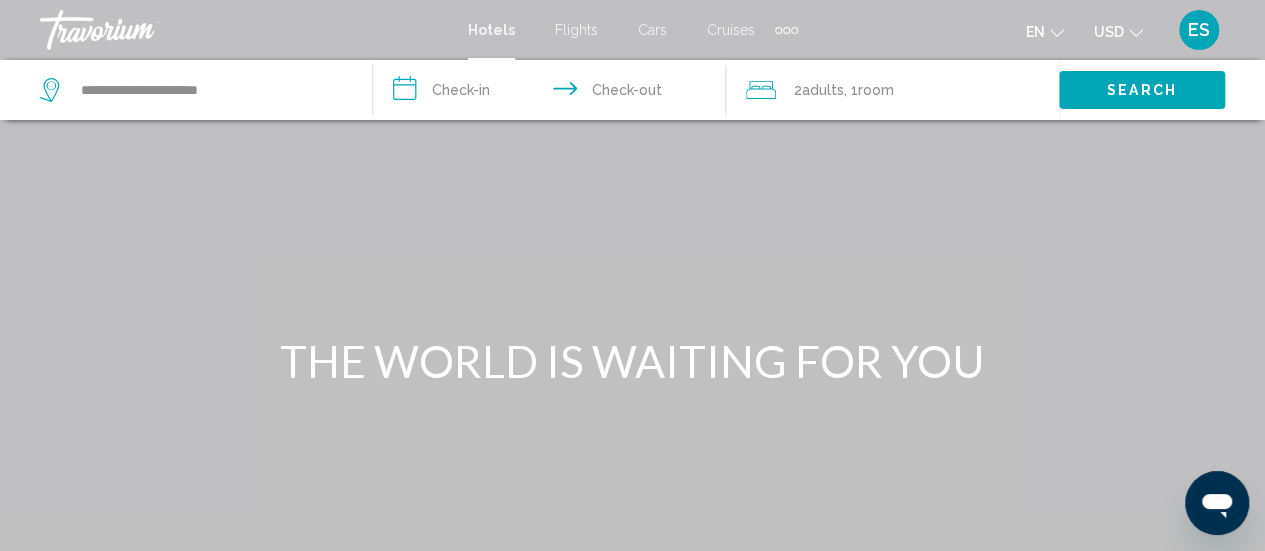 click on "**********" at bounding box center (553, 93) 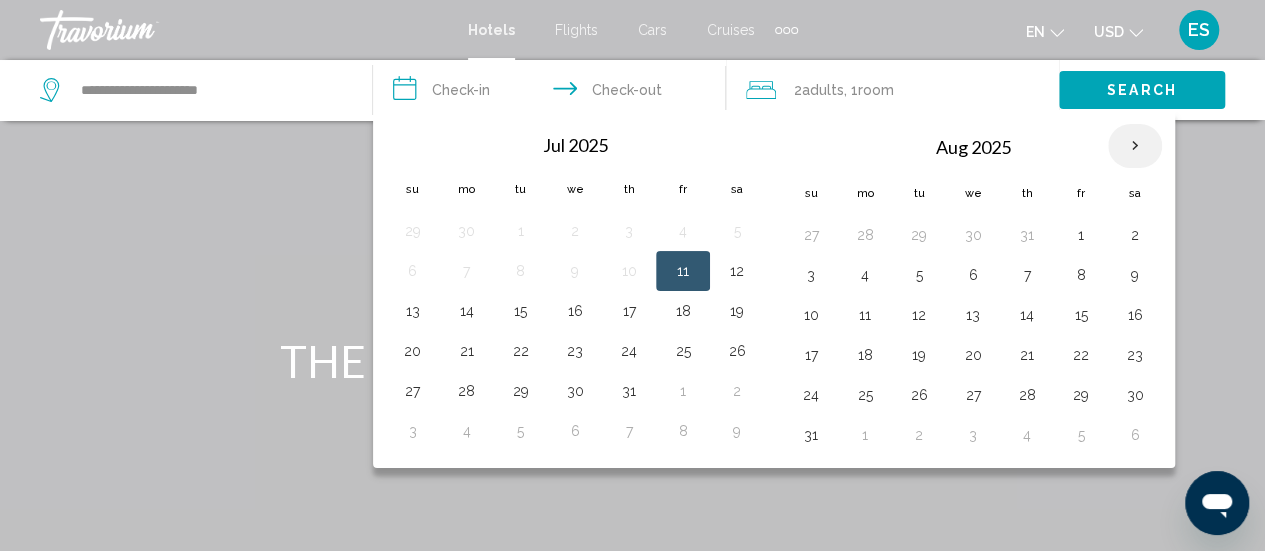 click at bounding box center [1135, 146] 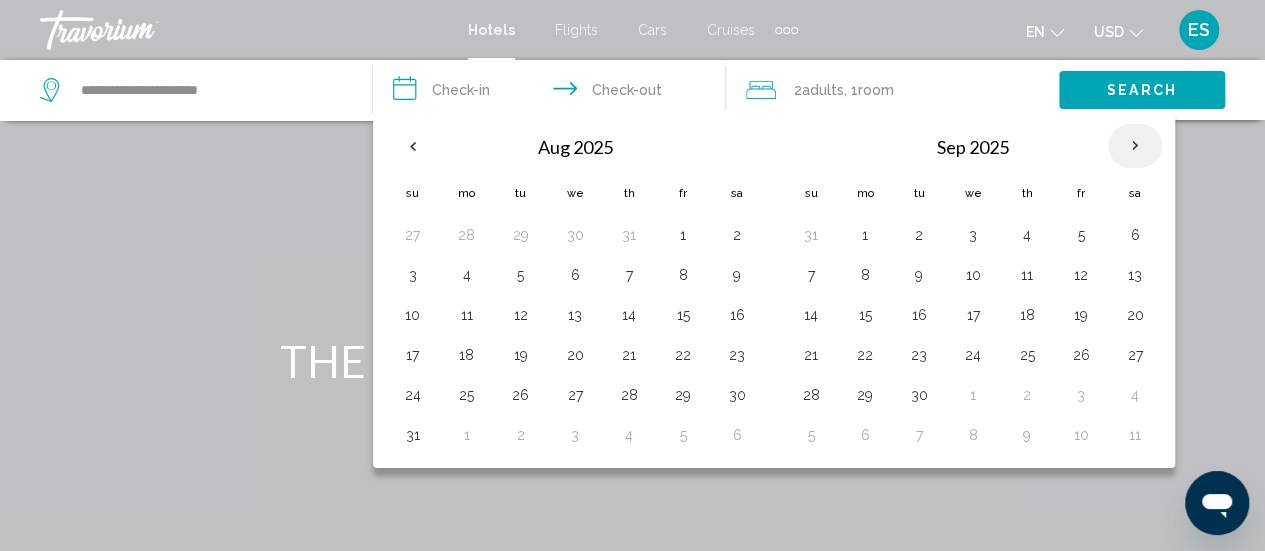 click at bounding box center (1135, 146) 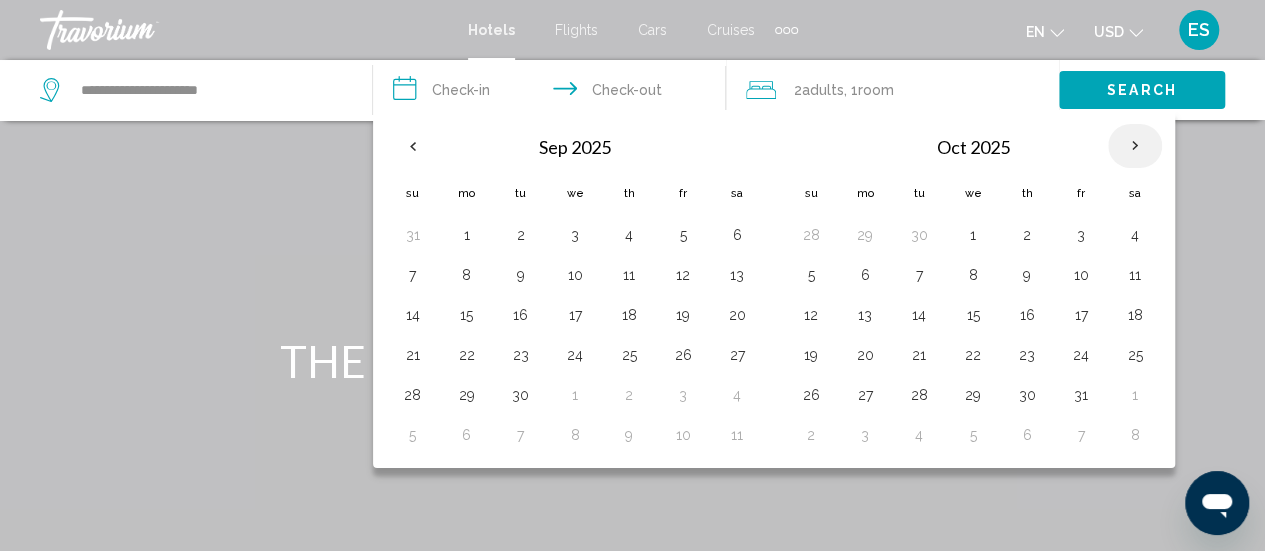 click at bounding box center [1135, 146] 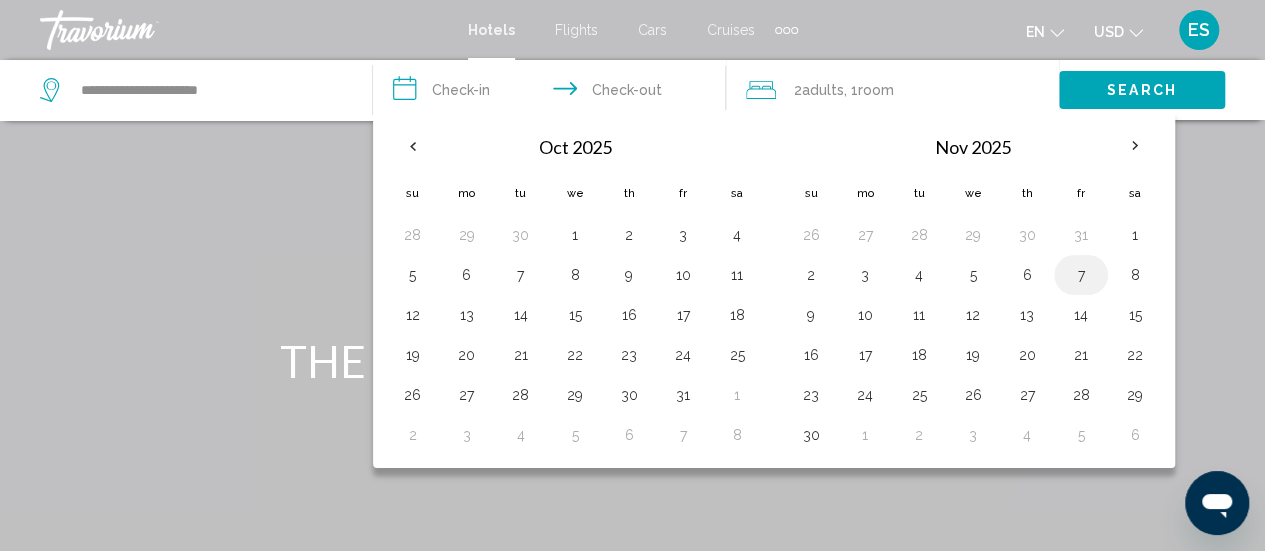 click on "7" at bounding box center [1081, 275] 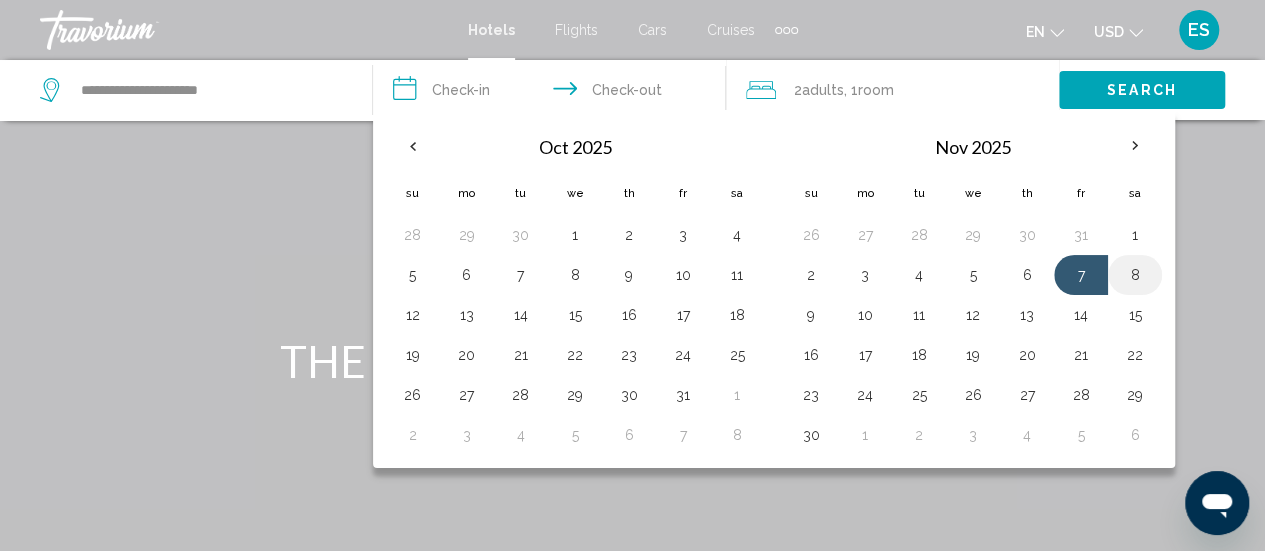 click on "8" at bounding box center (1135, 275) 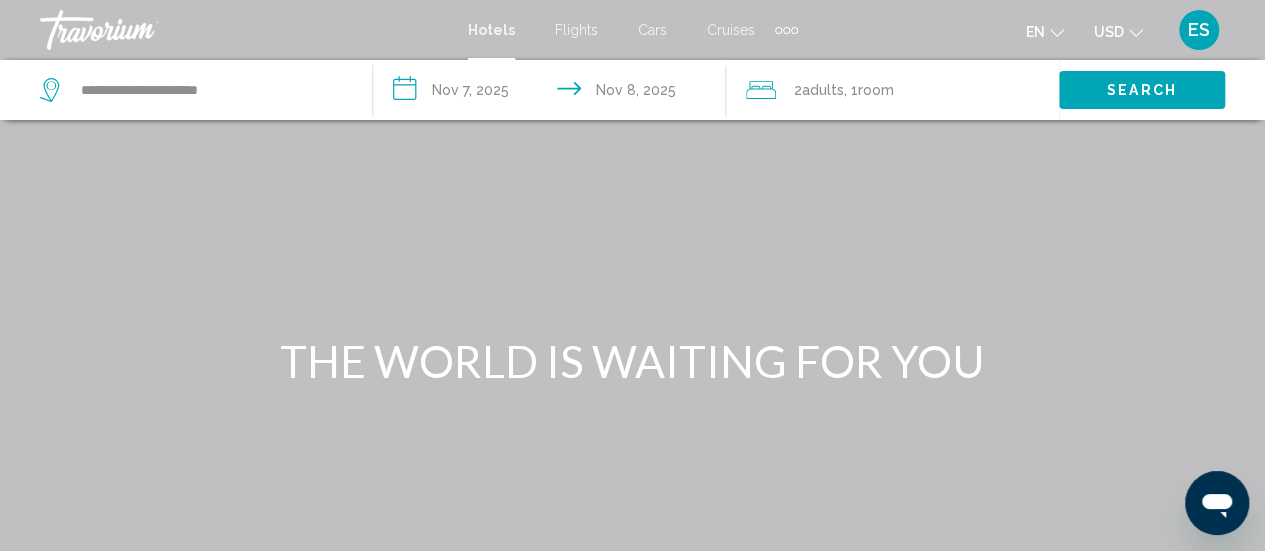 click on "**********" at bounding box center (553, 93) 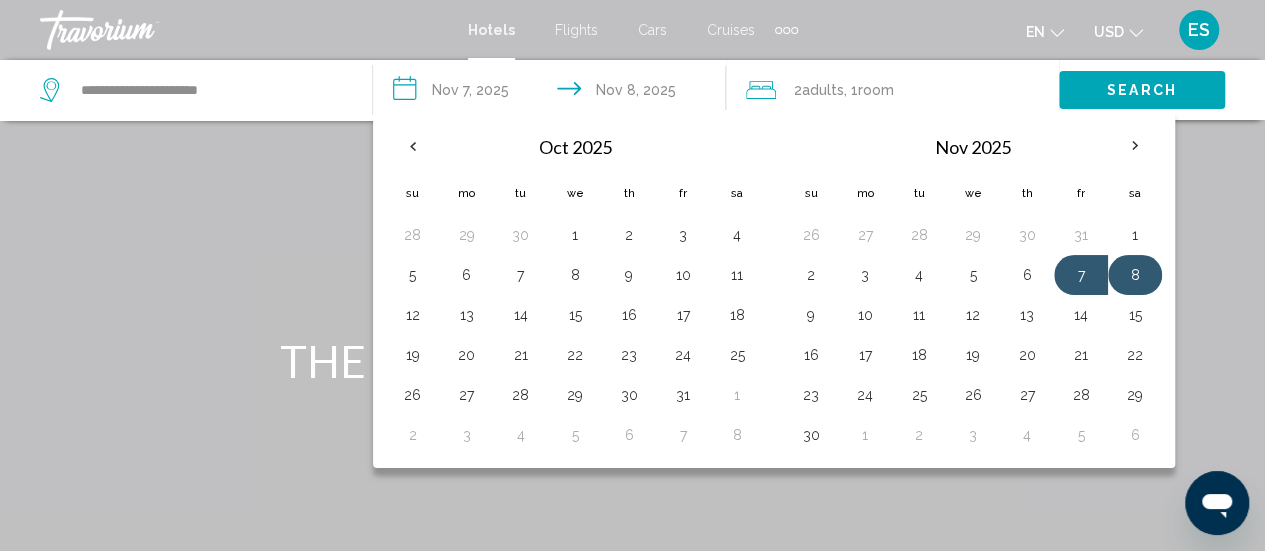click on "8" at bounding box center (1135, 275) 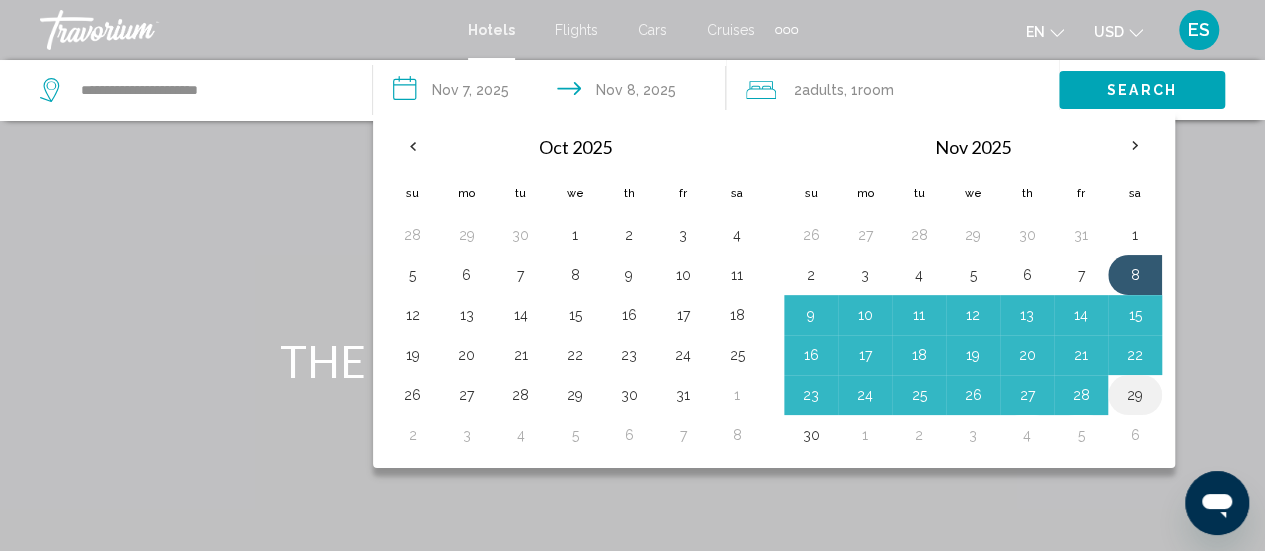 click on "29" at bounding box center (1135, 395) 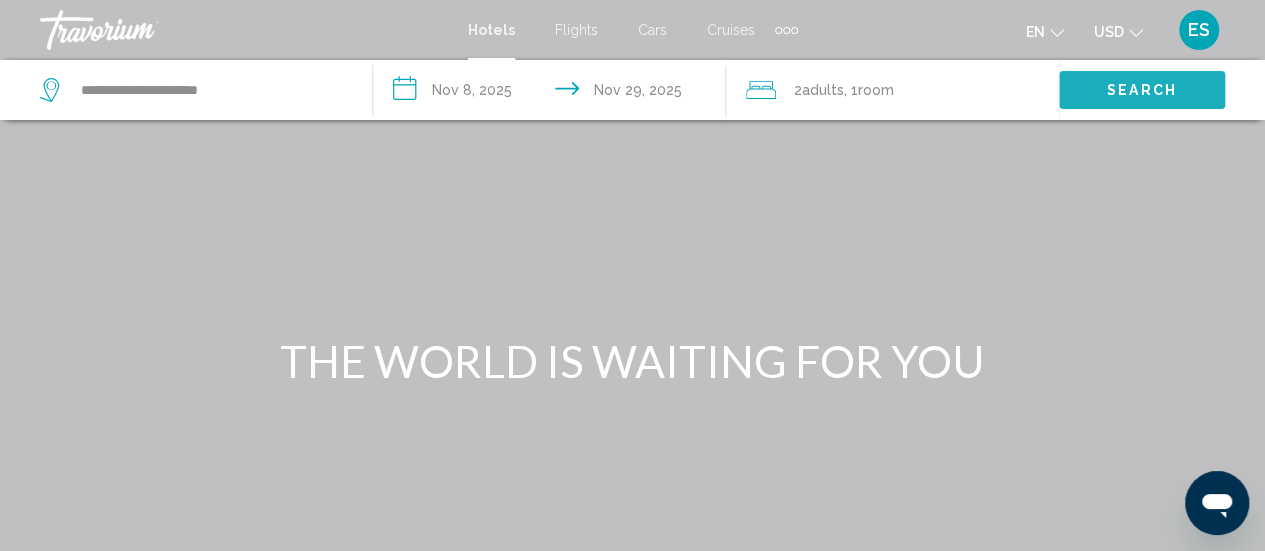 click on "Search" at bounding box center [1142, 91] 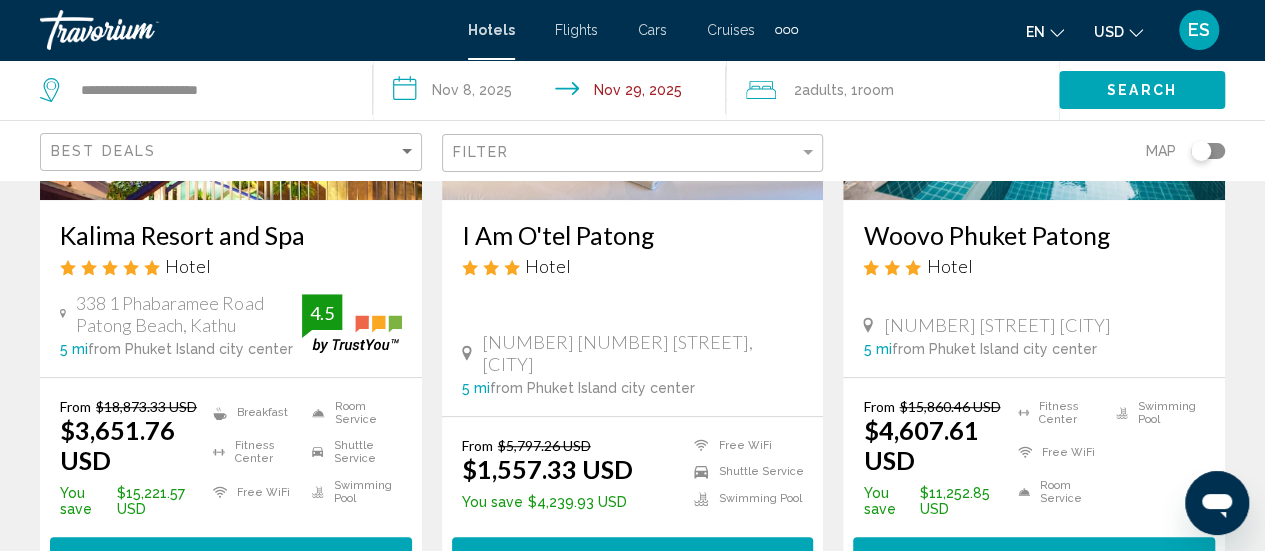 scroll, scrollTop: 400, scrollLeft: 0, axis: vertical 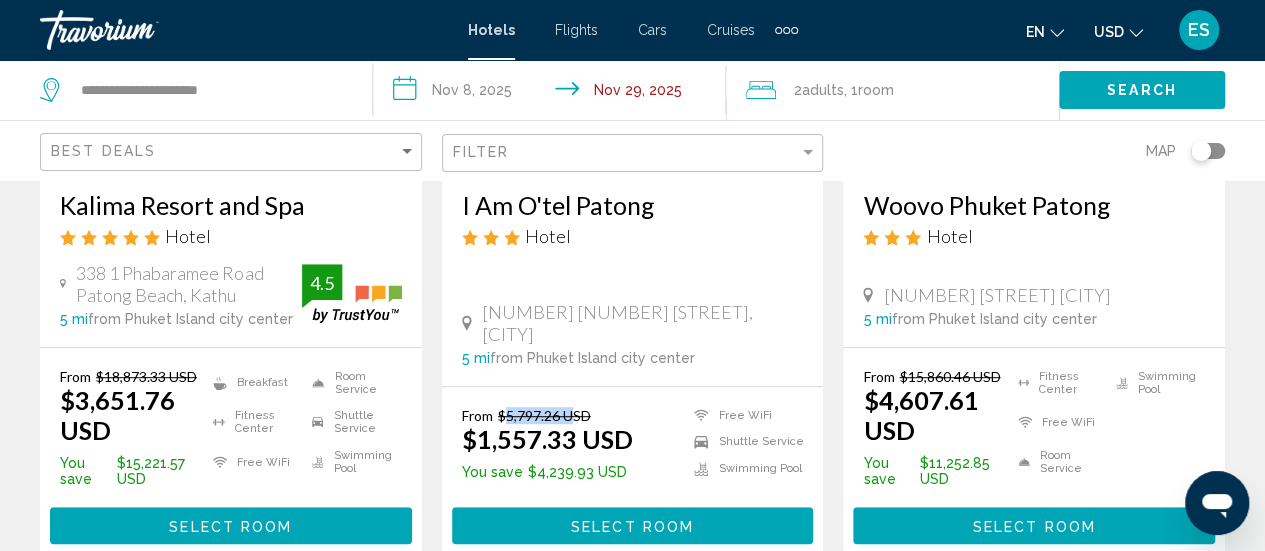 drag, startPoint x: 503, startPoint y: 419, endPoint x: 578, endPoint y: 407, distance: 75.95393 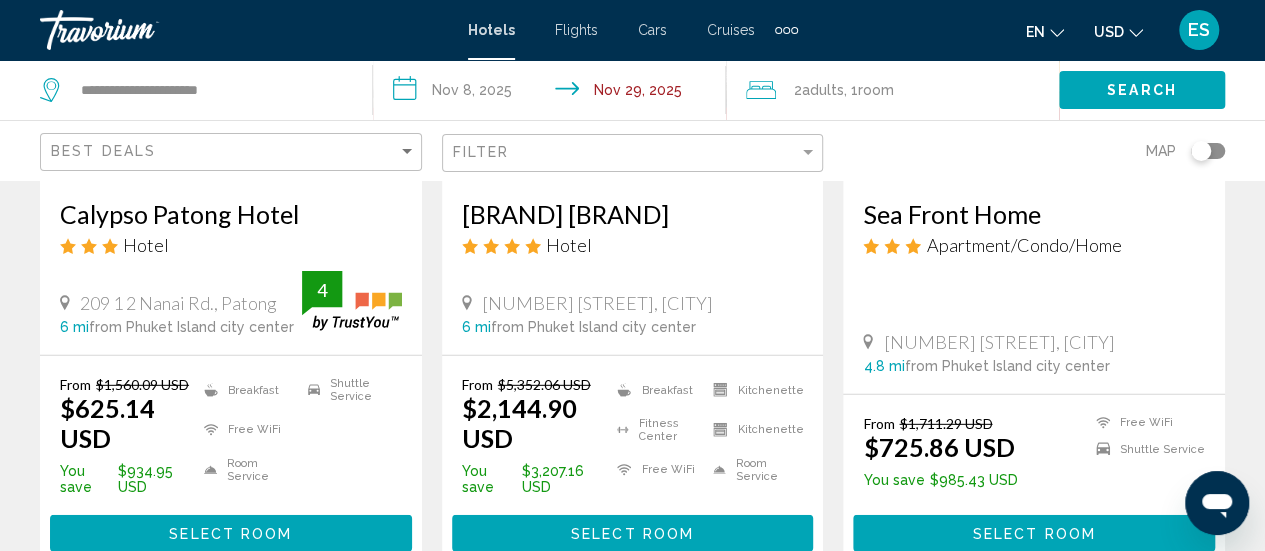 scroll, scrollTop: 2900, scrollLeft: 0, axis: vertical 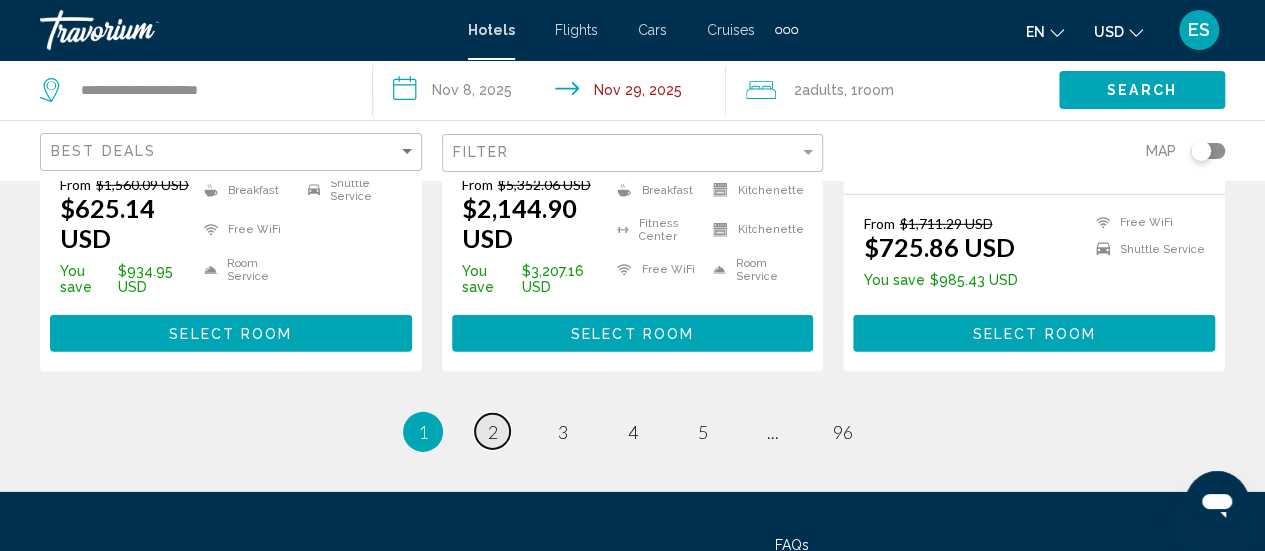 click on "2" at bounding box center (493, 432) 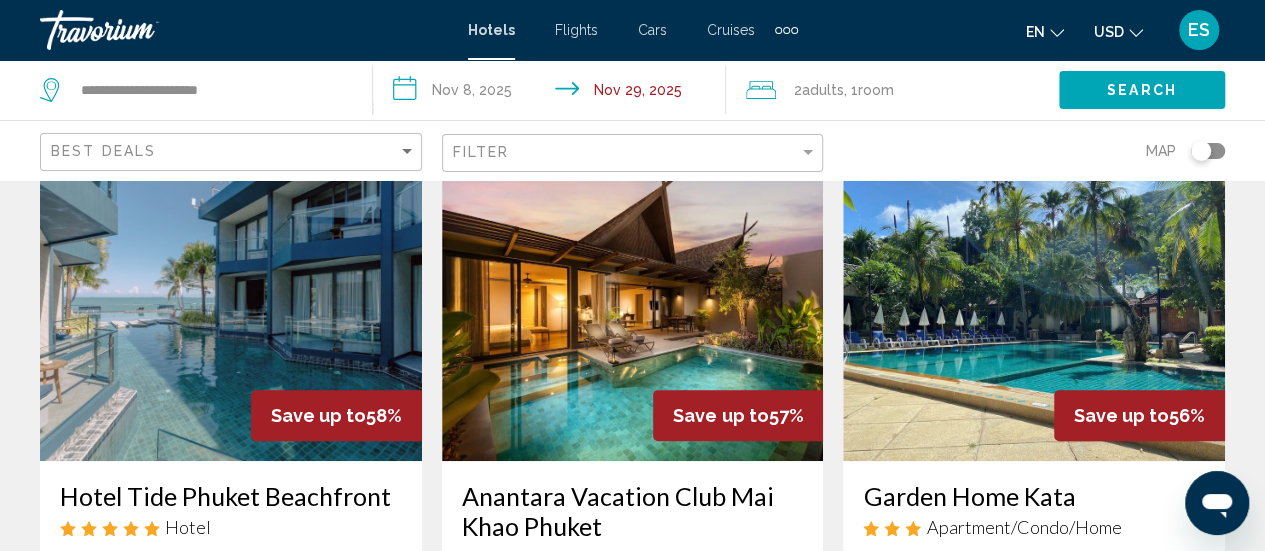 scroll, scrollTop: 200, scrollLeft: 0, axis: vertical 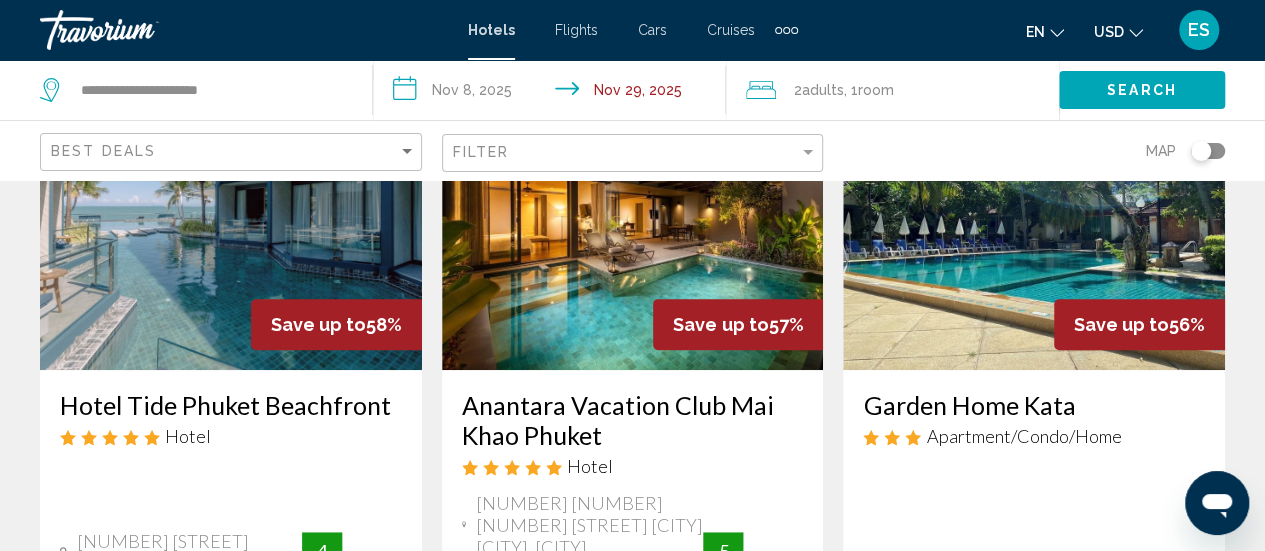 click at bounding box center [633, 210] 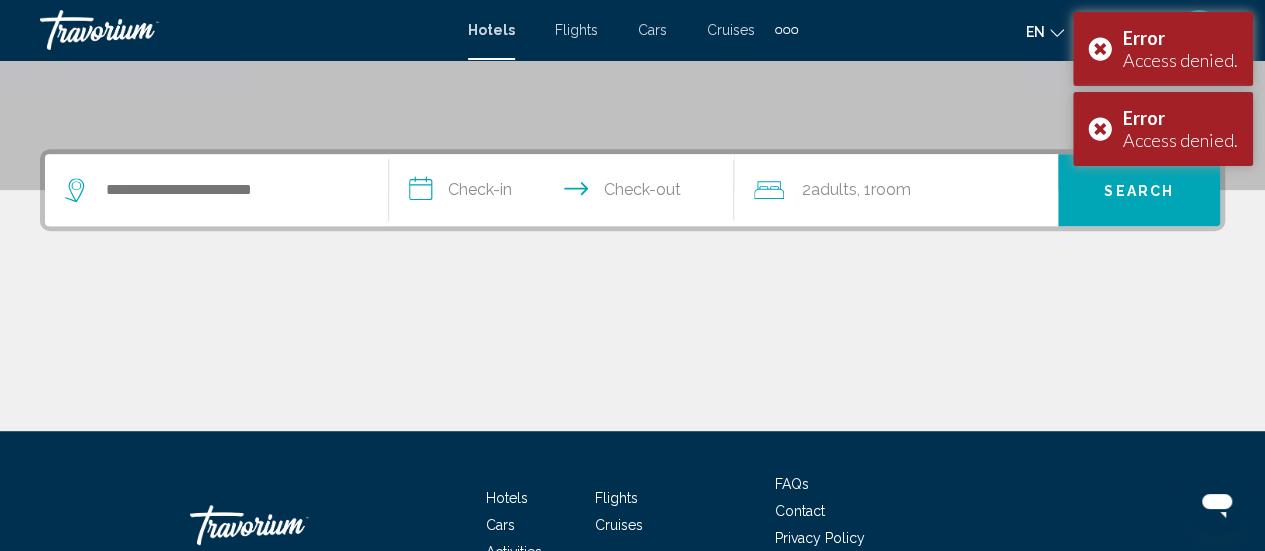 scroll, scrollTop: 534, scrollLeft: 0, axis: vertical 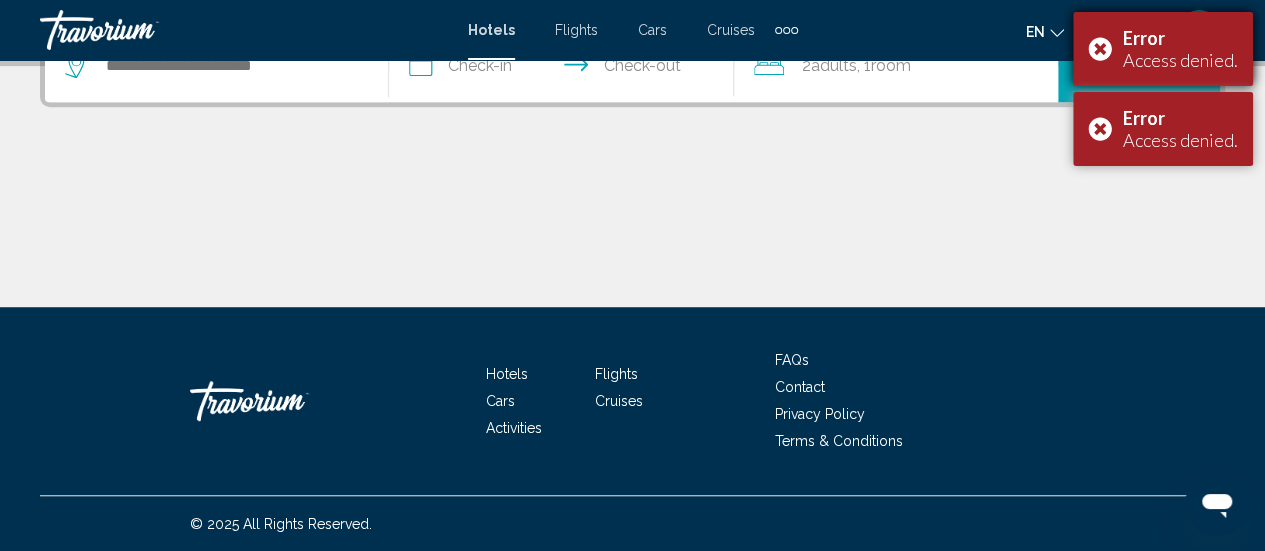 click on "Error   Access denied." at bounding box center [1163, 49] 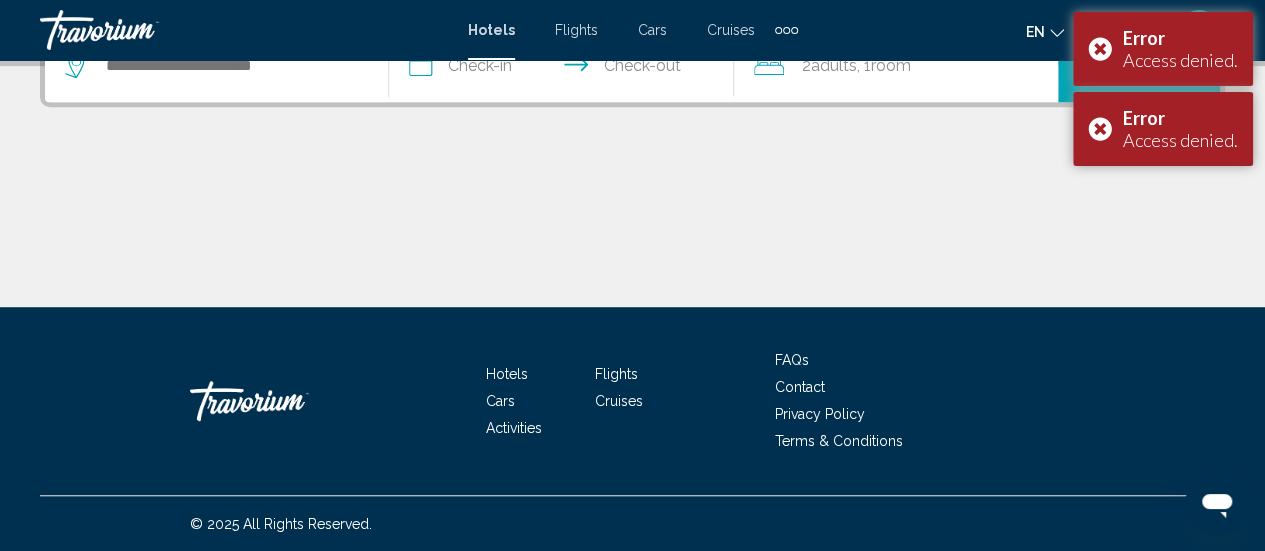 click on "**********" at bounding box center (632, 166) 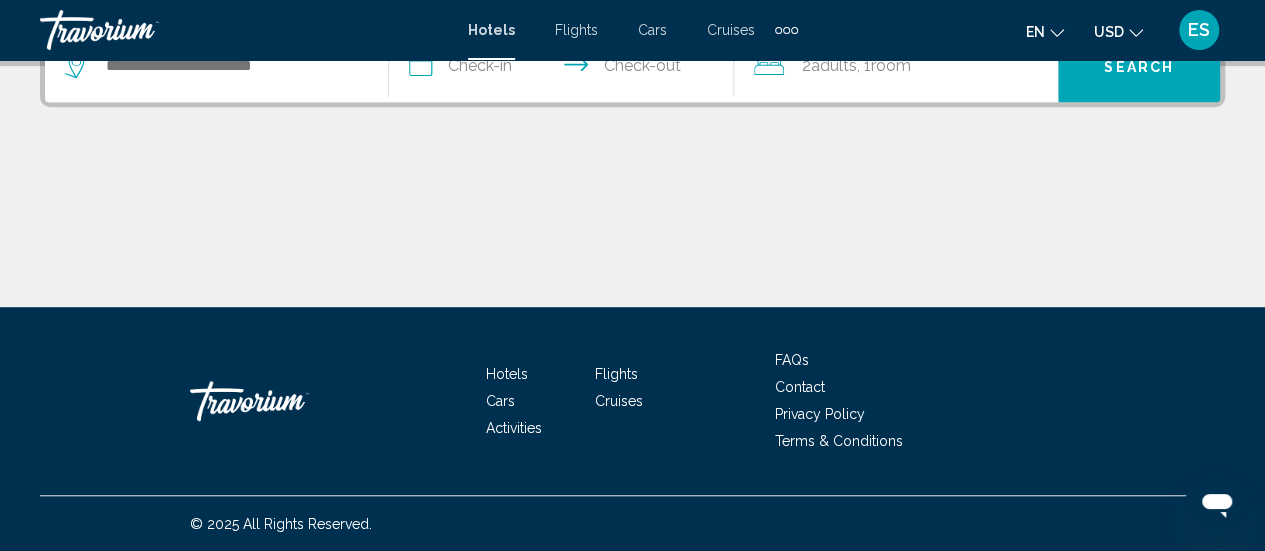 scroll, scrollTop: 0, scrollLeft: 0, axis: both 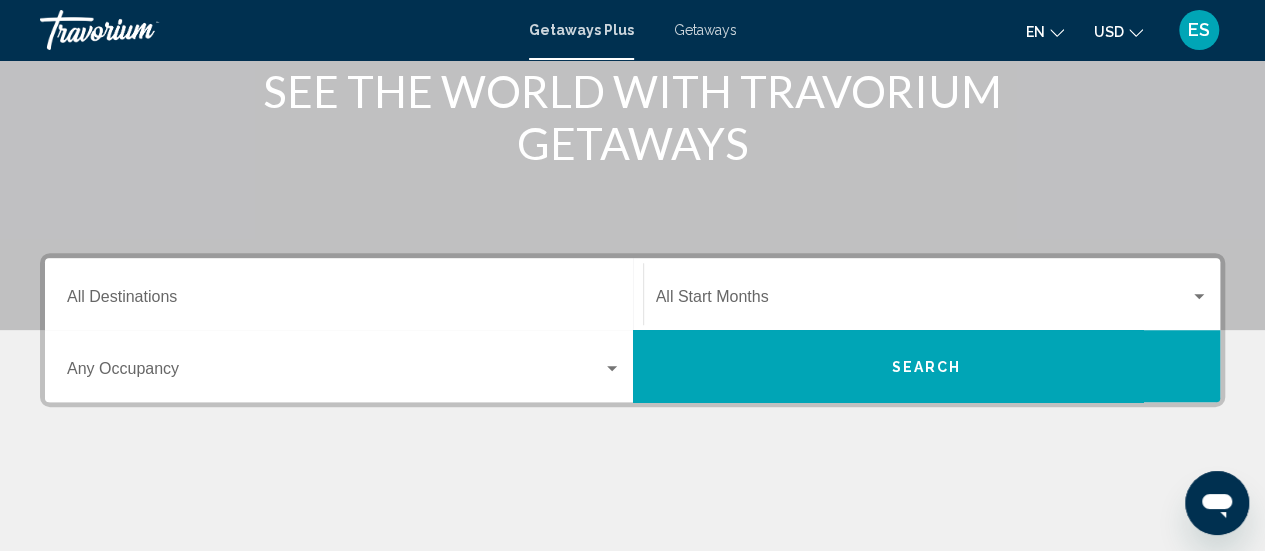 click on "Destination All Destinations" at bounding box center [344, 301] 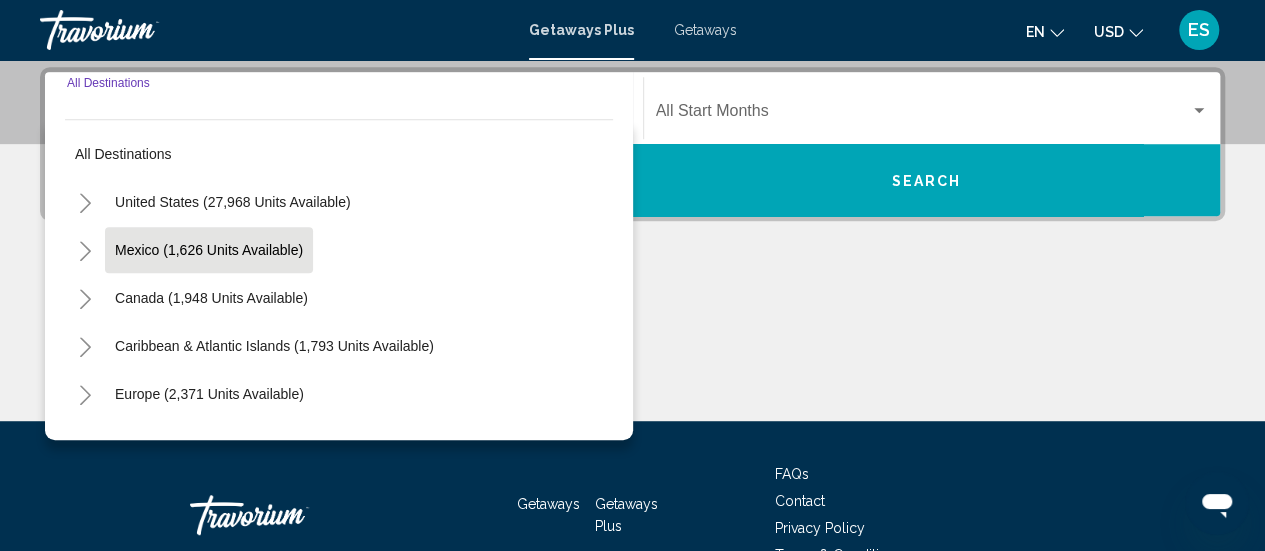 scroll, scrollTop: 458, scrollLeft: 0, axis: vertical 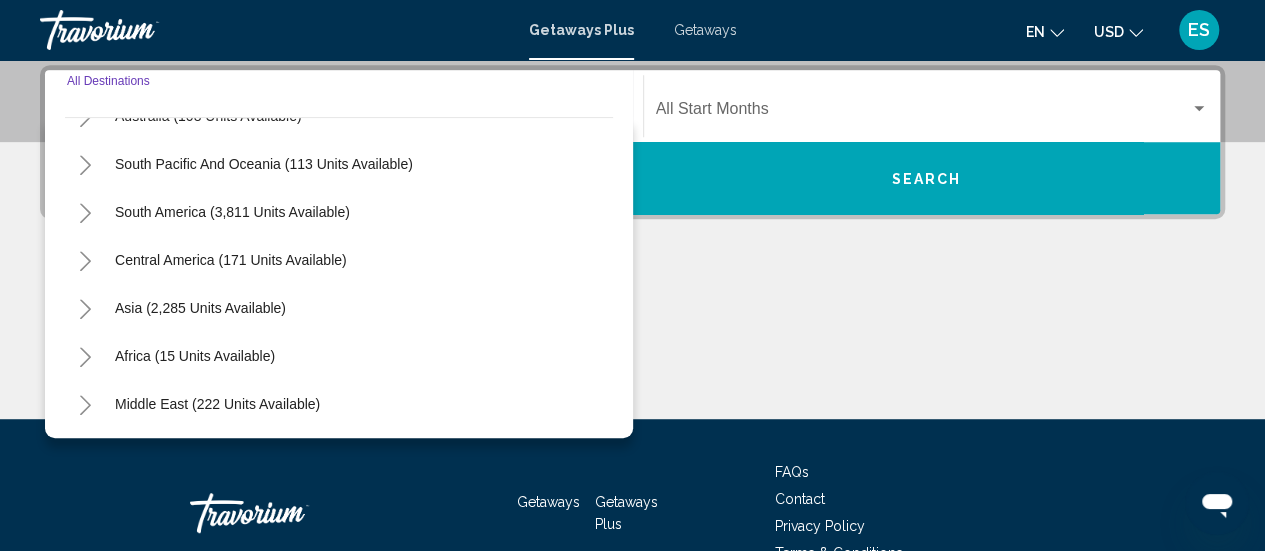 click 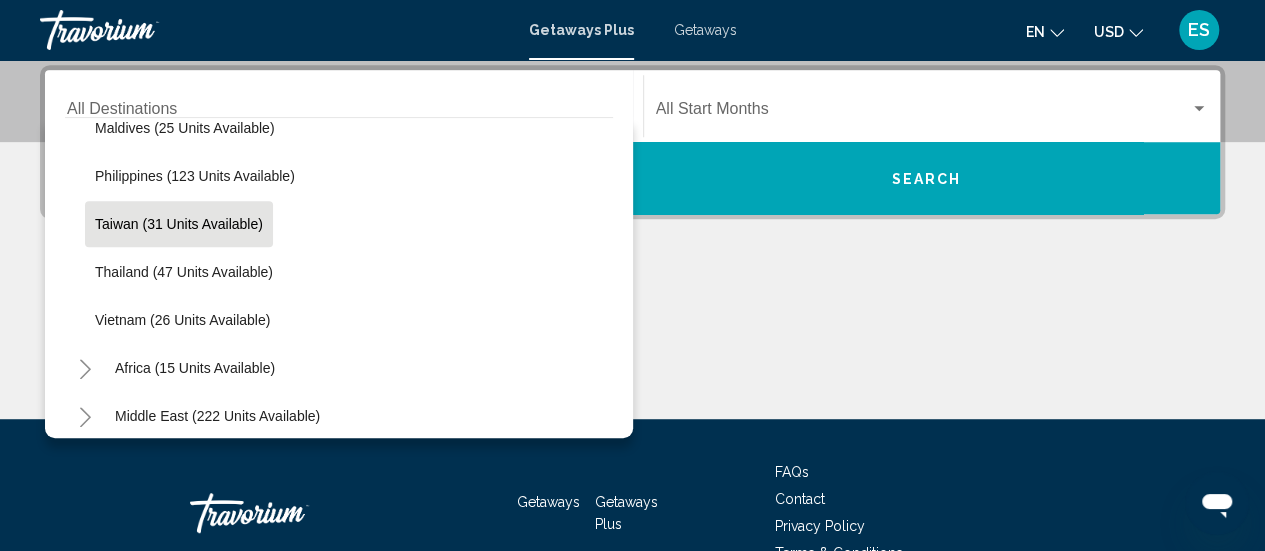 scroll, scrollTop: 756, scrollLeft: 0, axis: vertical 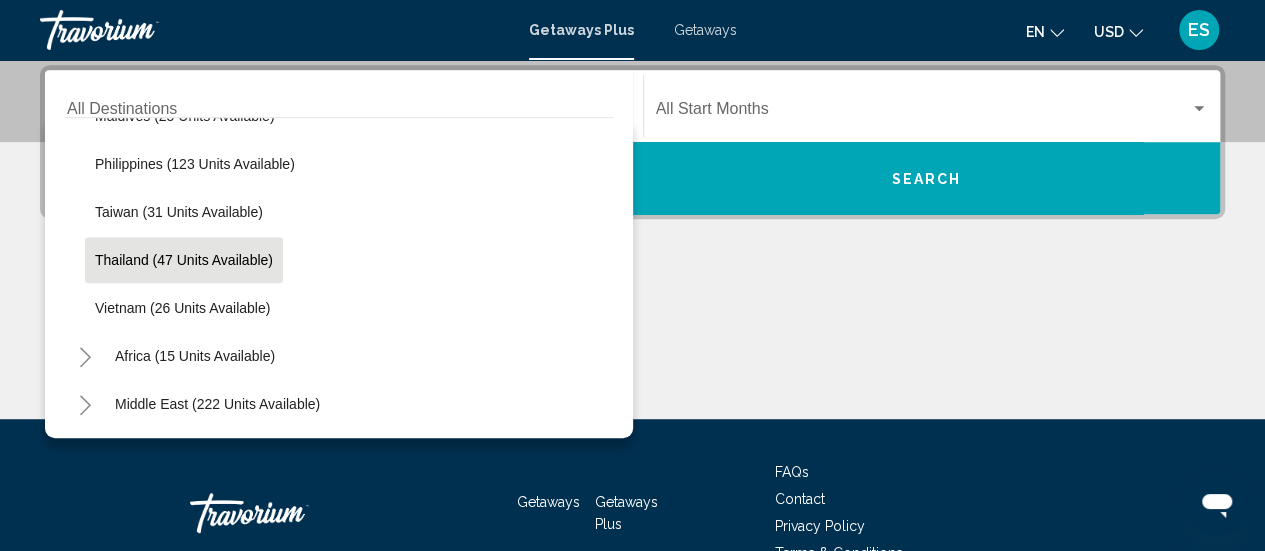 click on "Thailand (47 units available)" 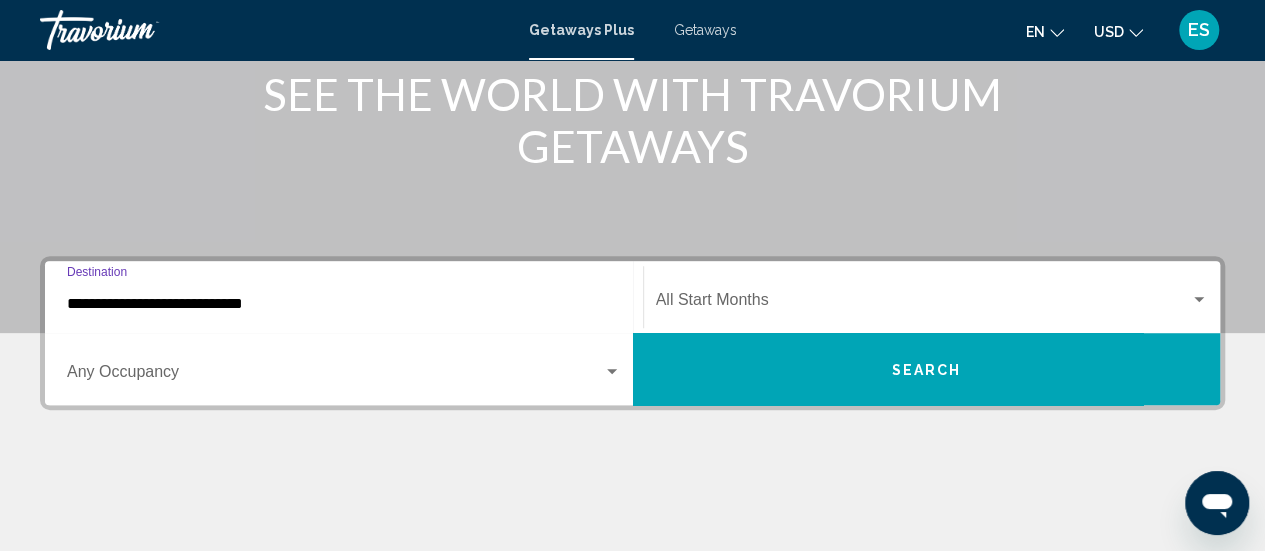 scroll, scrollTop: 258, scrollLeft: 0, axis: vertical 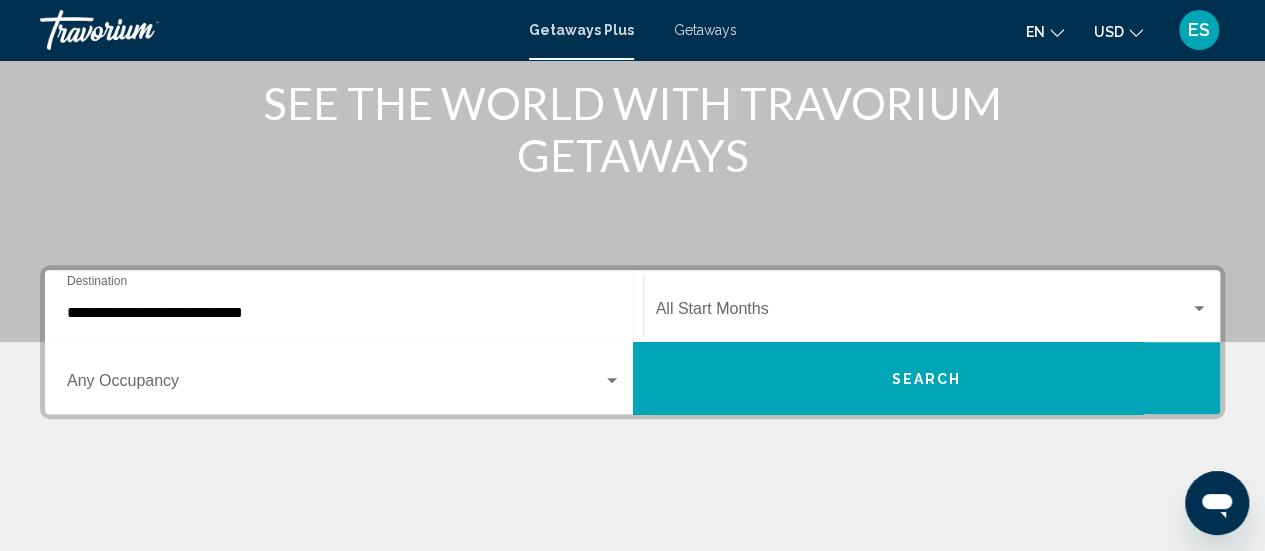 click on "Start Month All Start Months" 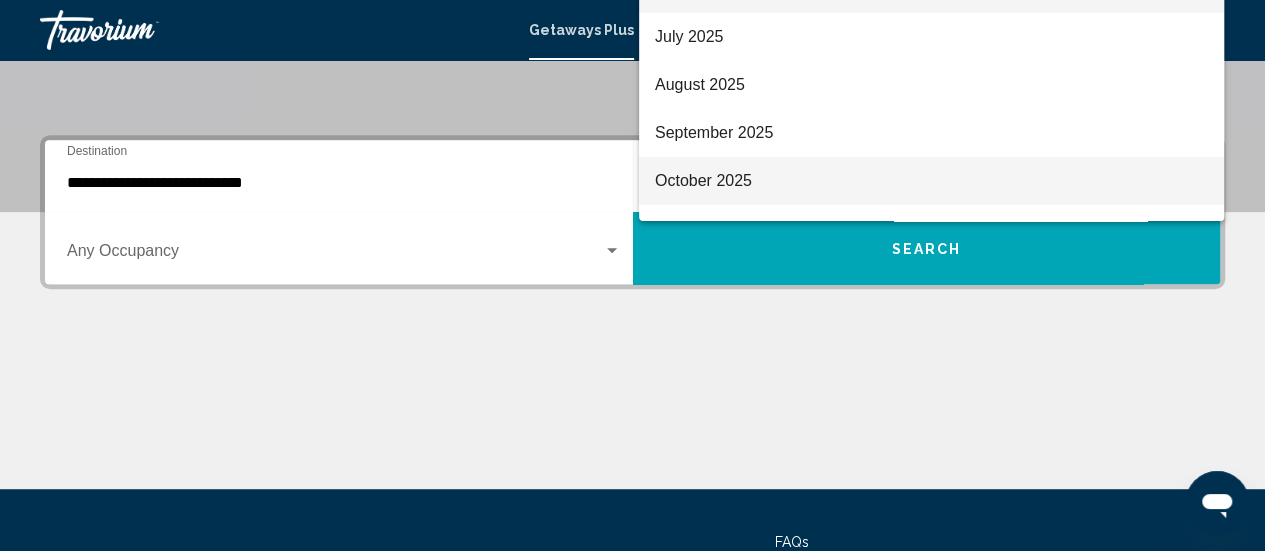 scroll, scrollTop: 358, scrollLeft: 0, axis: vertical 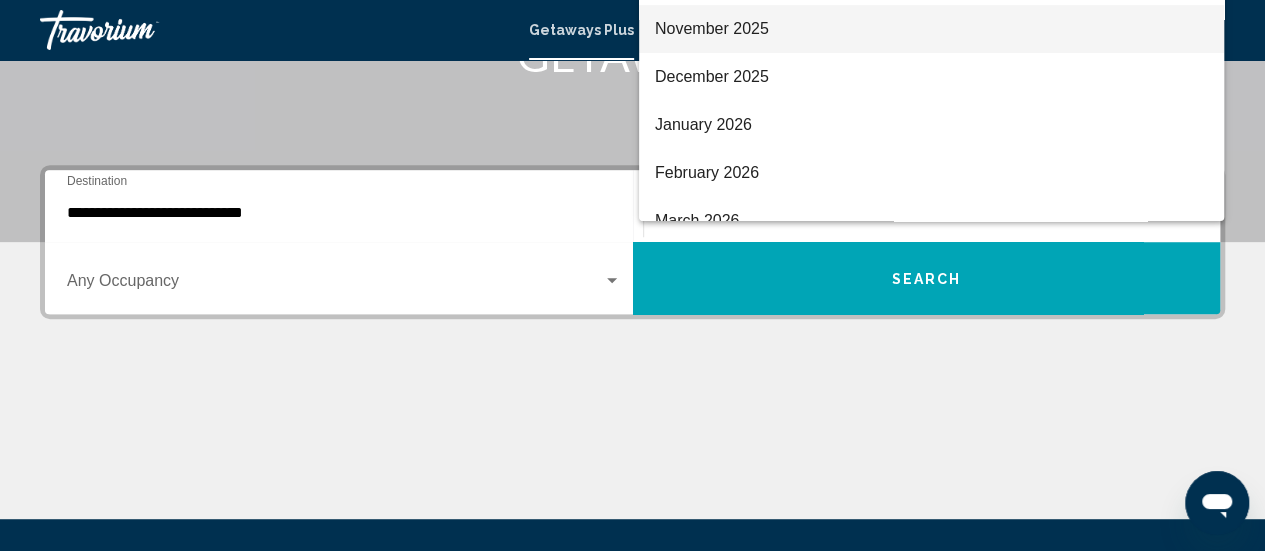click on "November 2025" at bounding box center [931, 29] 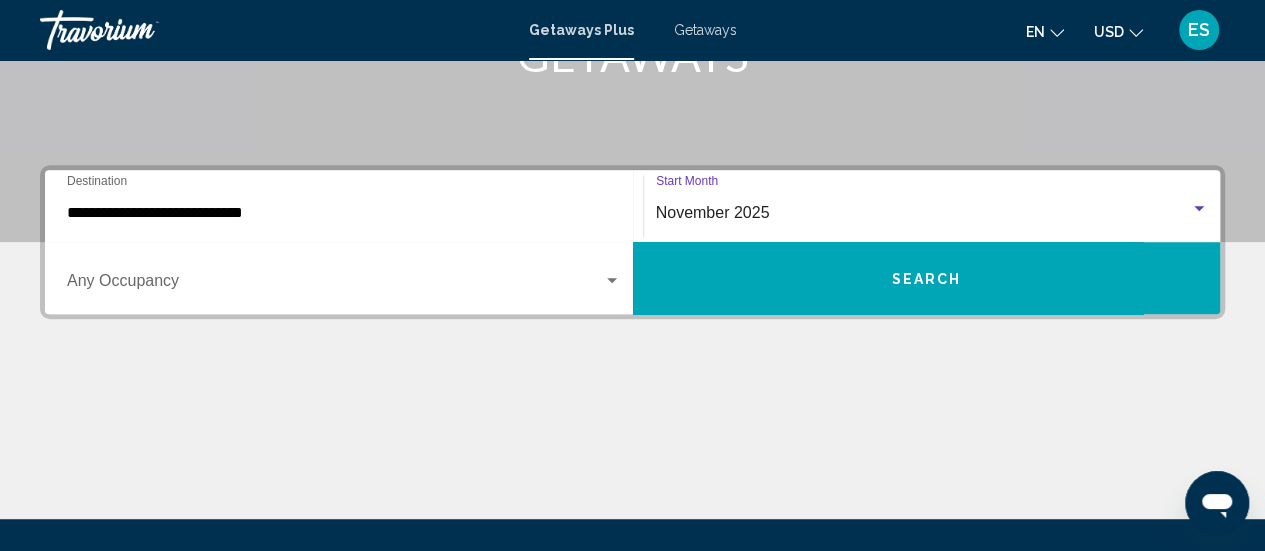 click on "Search" at bounding box center [927, 278] 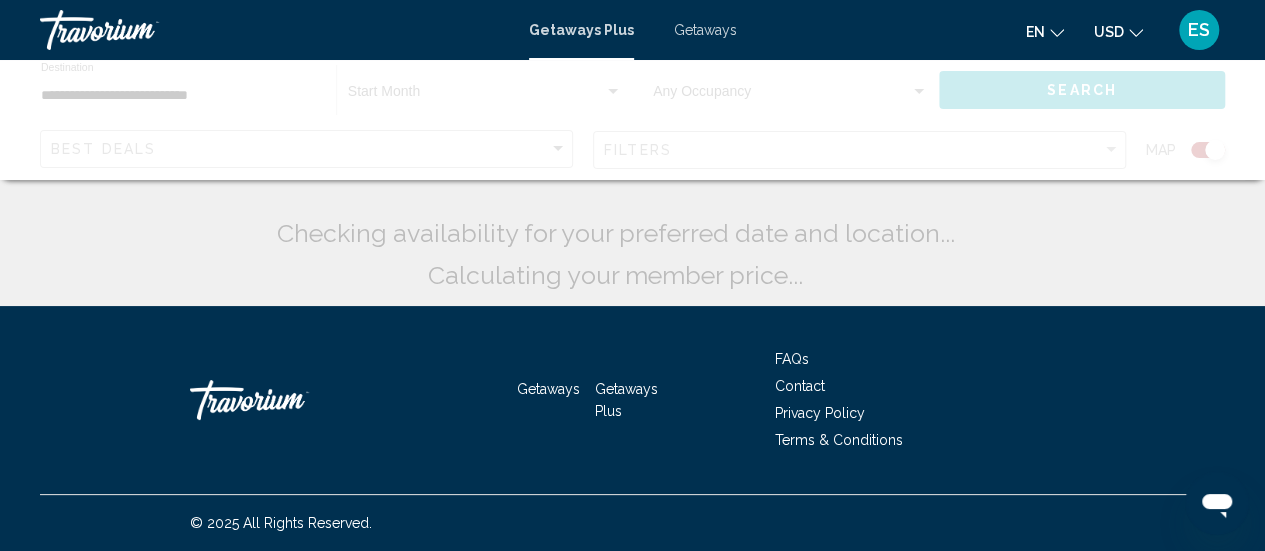 scroll, scrollTop: 0, scrollLeft: 0, axis: both 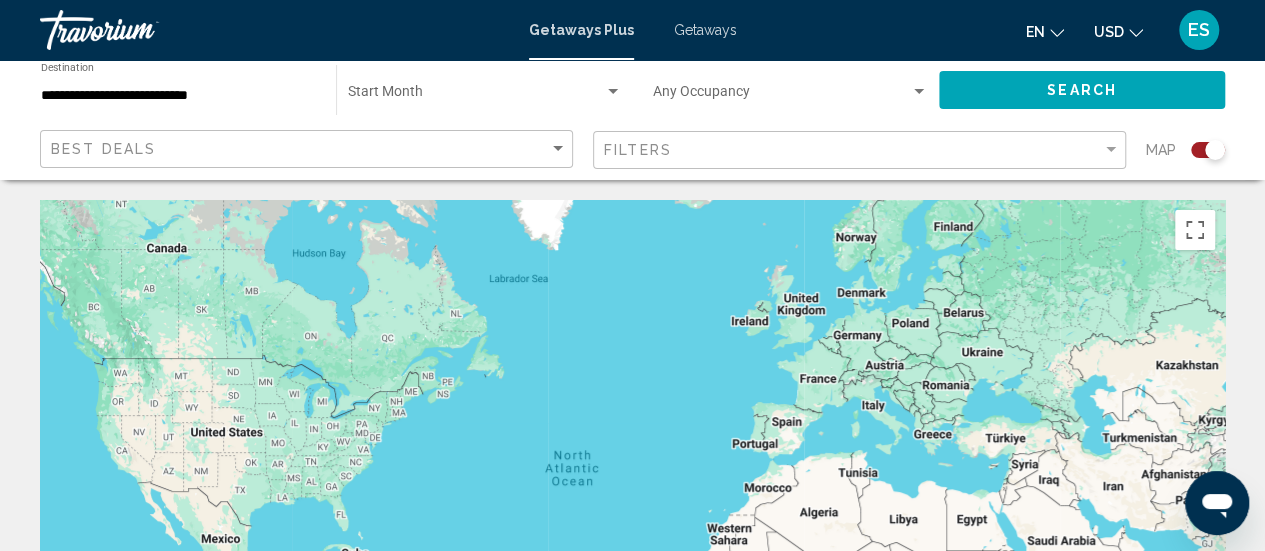drag, startPoint x: 1212, startPoint y: 149, endPoint x: 1163, endPoint y: 200, distance: 70.724815 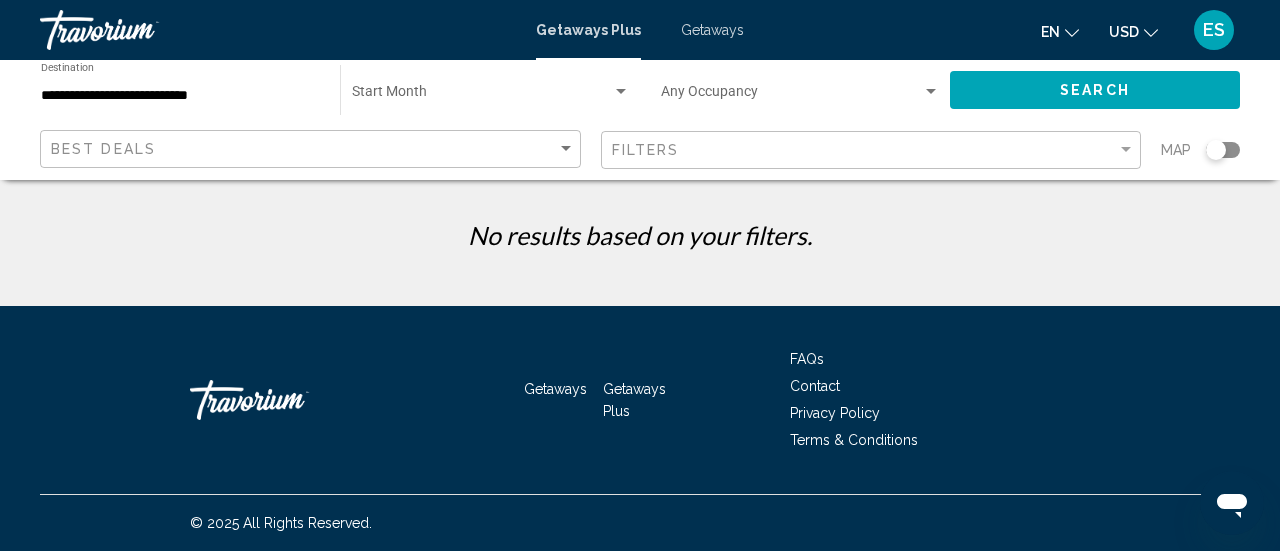 click 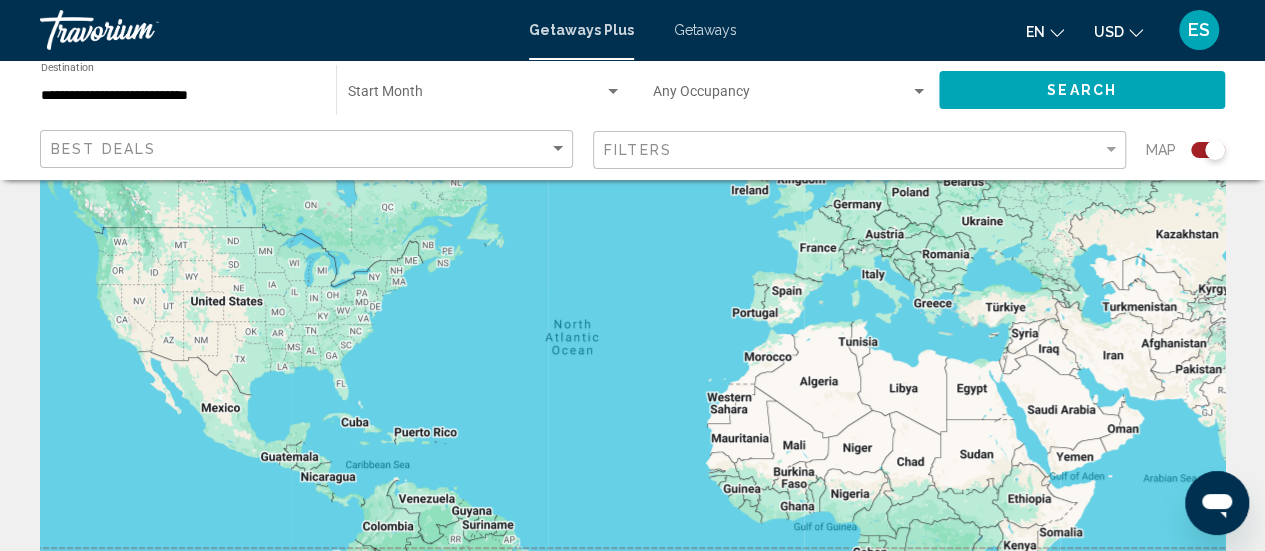 scroll, scrollTop: 0, scrollLeft: 0, axis: both 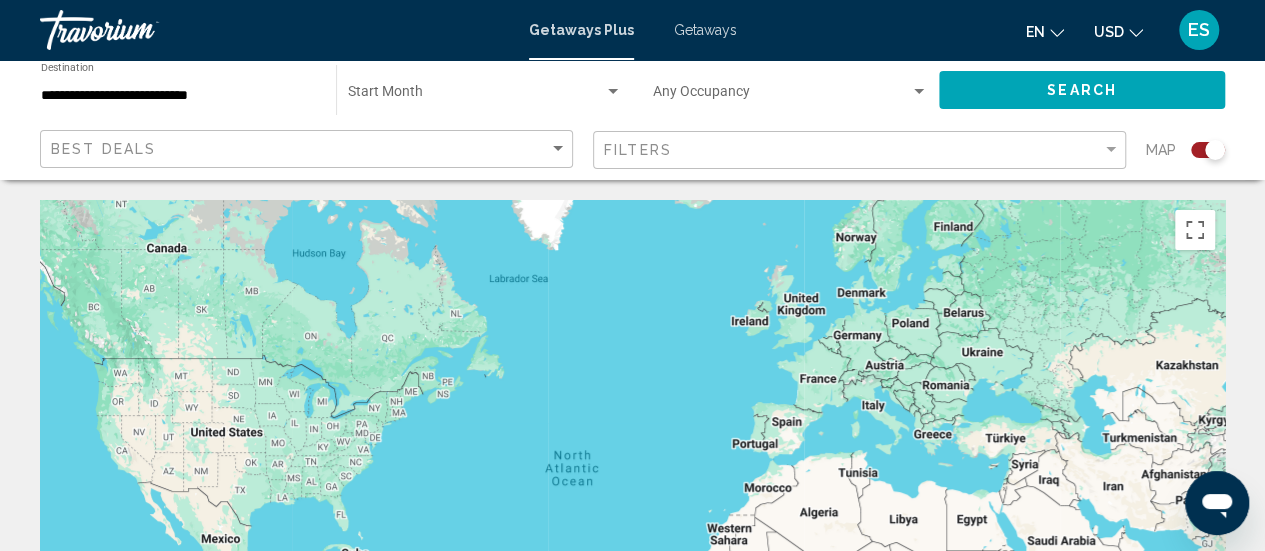 click on "Best Deals" 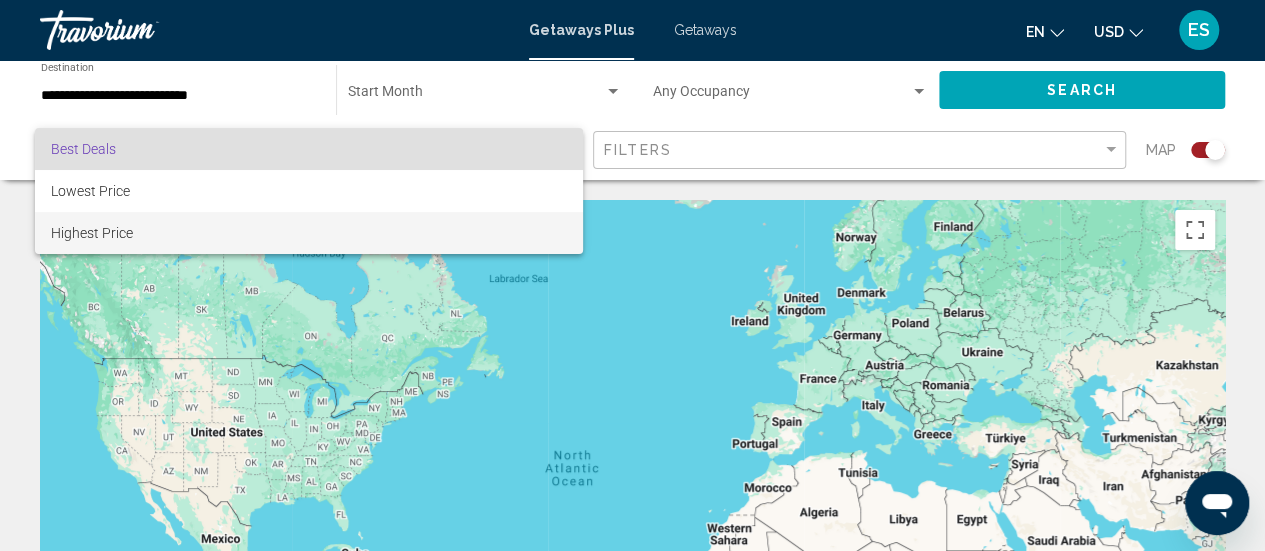 click on "Highest Price" at bounding box center [309, 233] 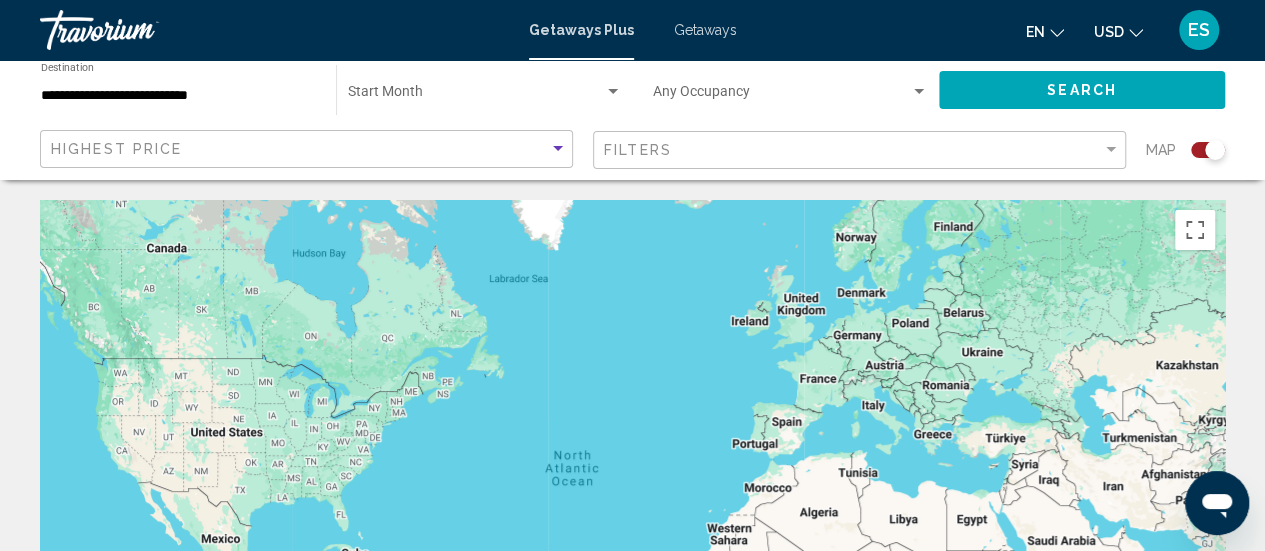 click on "Start Month All Start Months" 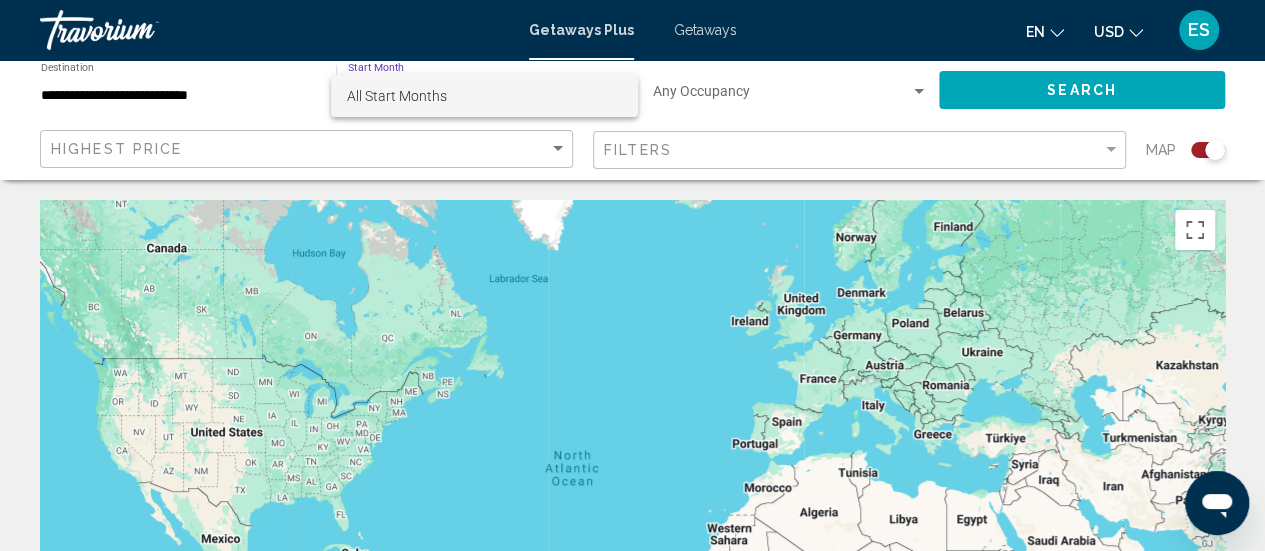click on "All Start Months" at bounding box center (484, 96) 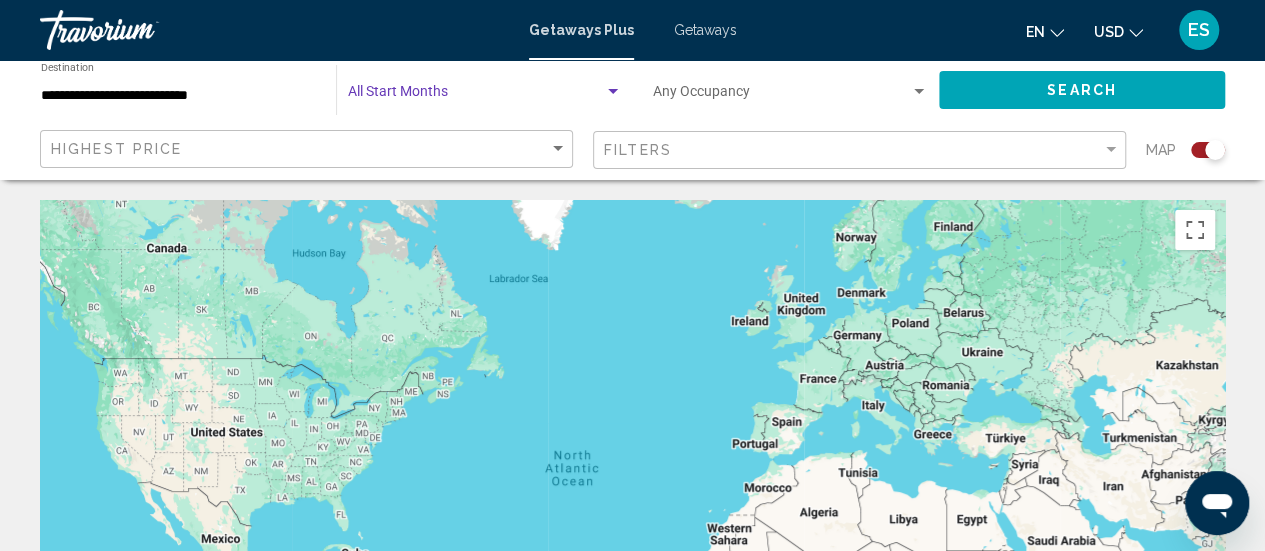 click on "Occupancy Any Occupancy" 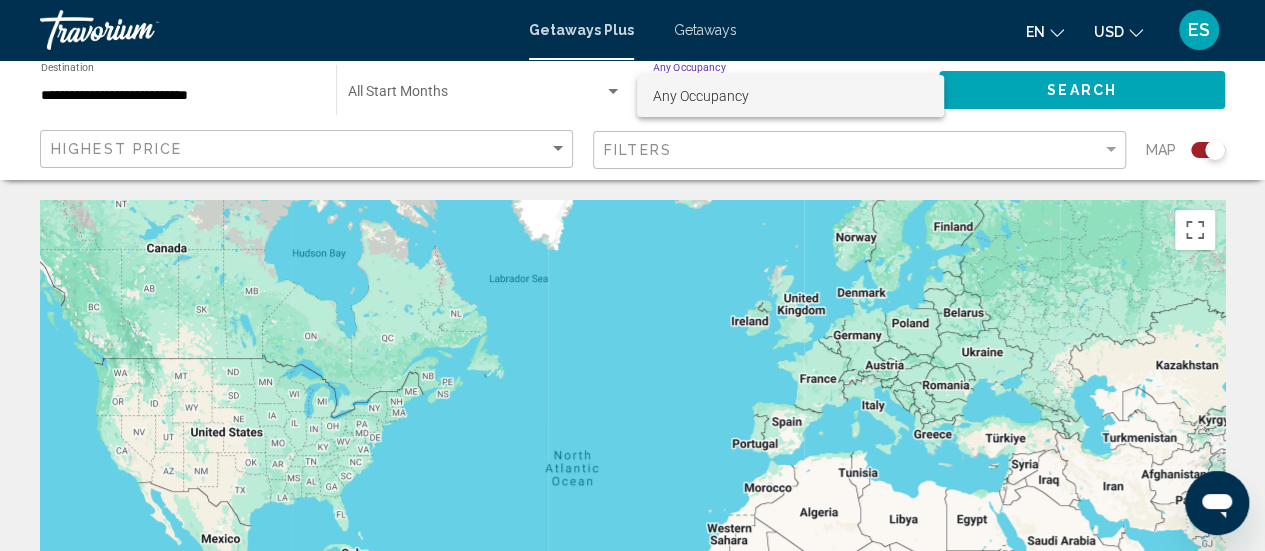 click at bounding box center [632, 275] 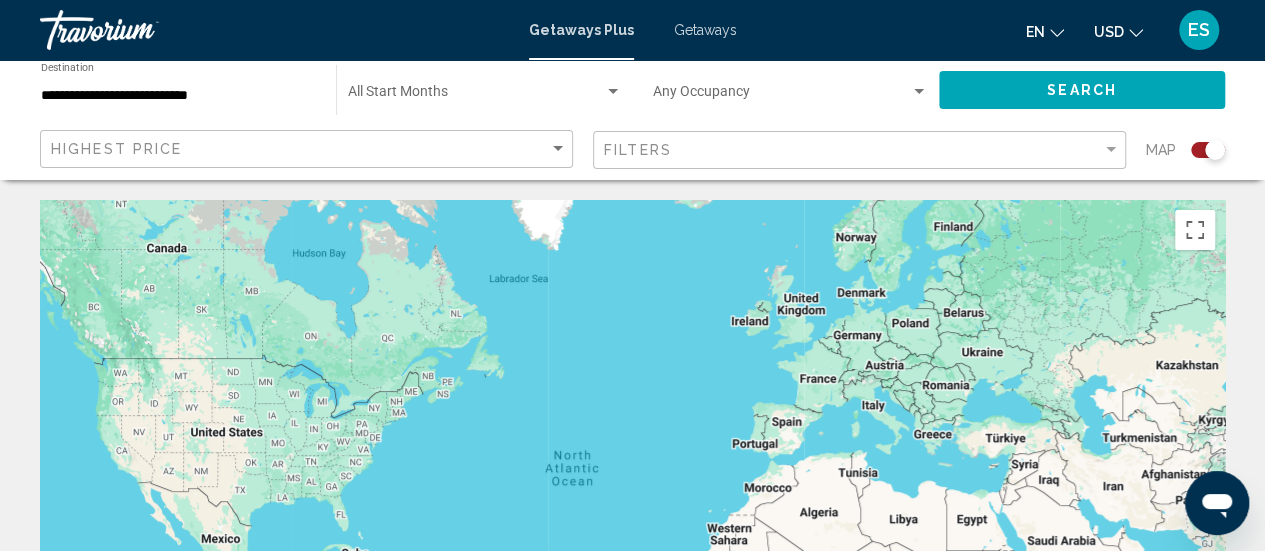 click on "Search" 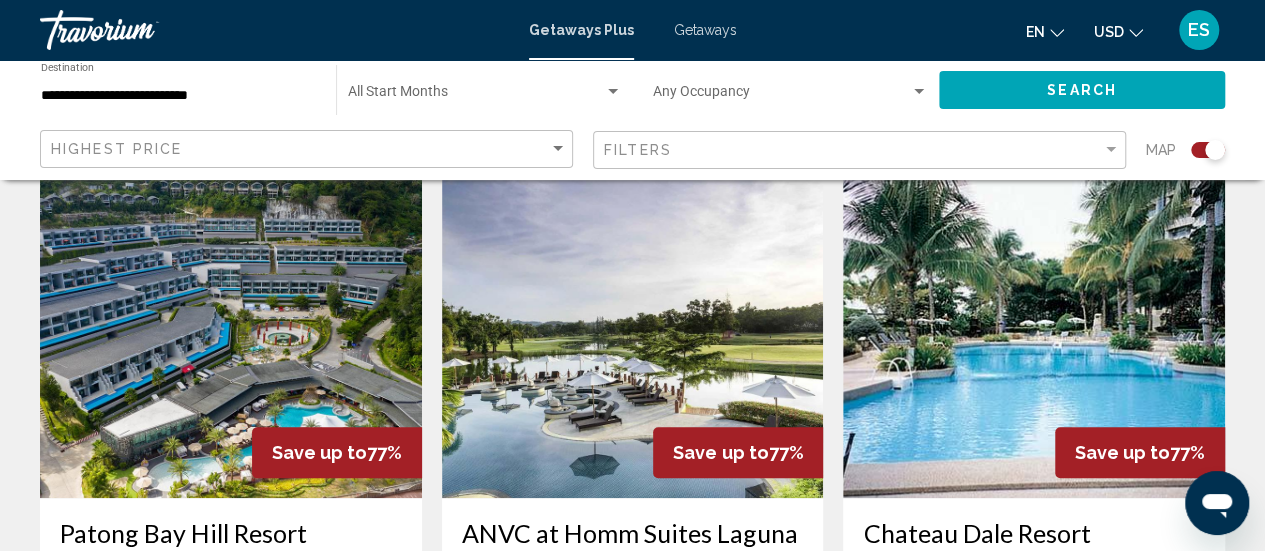 scroll, scrollTop: 700, scrollLeft: 0, axis: vertical 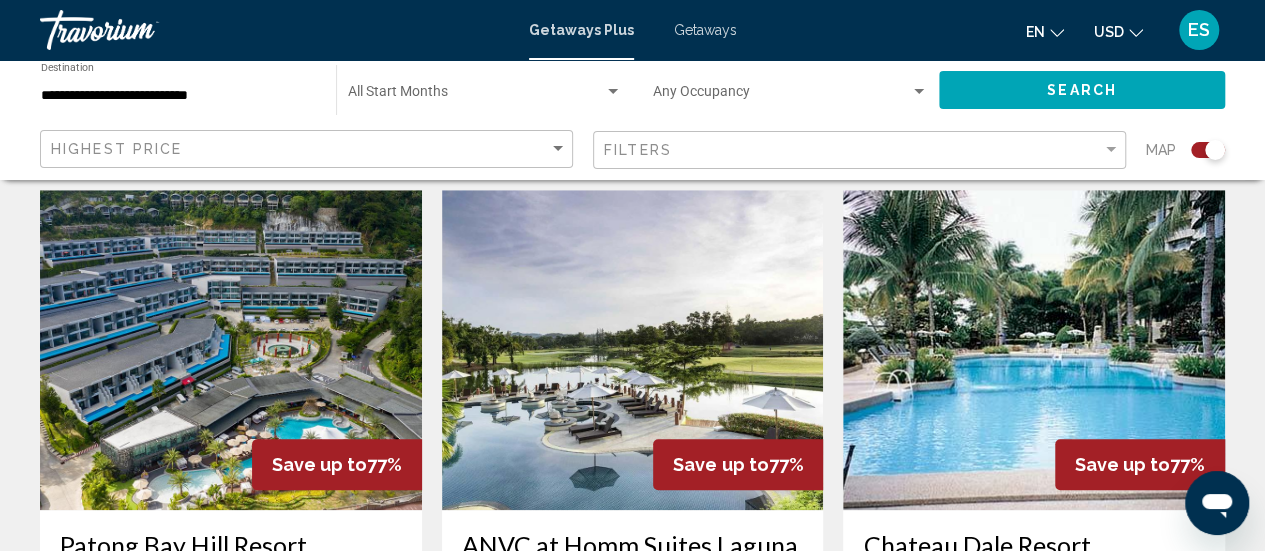 click at bounding box center [231, 350] 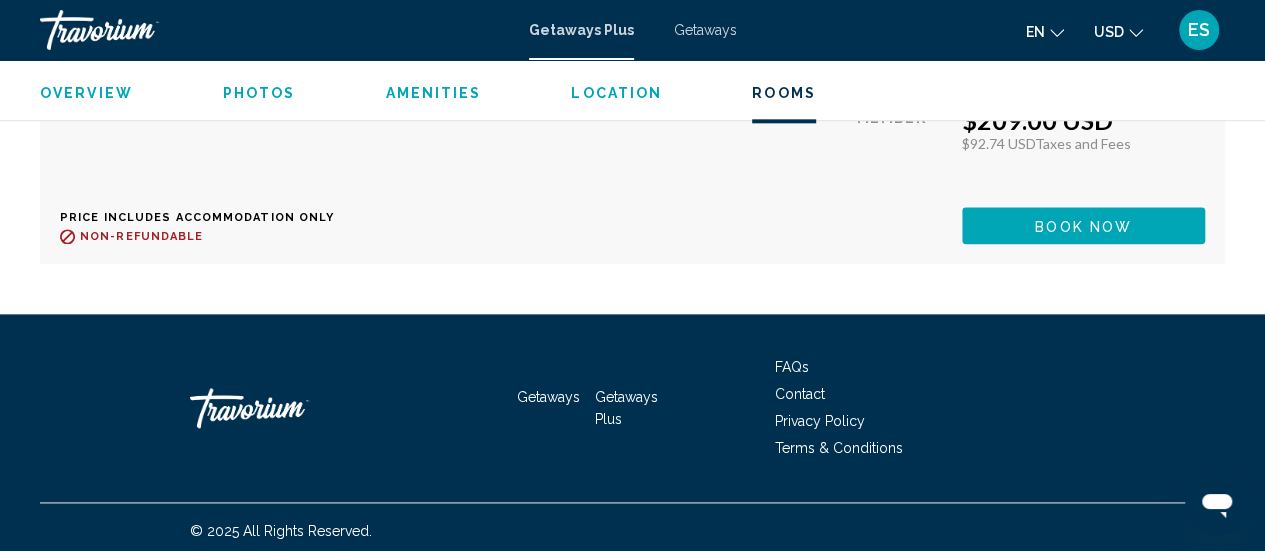 scroll, scrollTop: 8221, scrollLeft: 0, axis: vertical 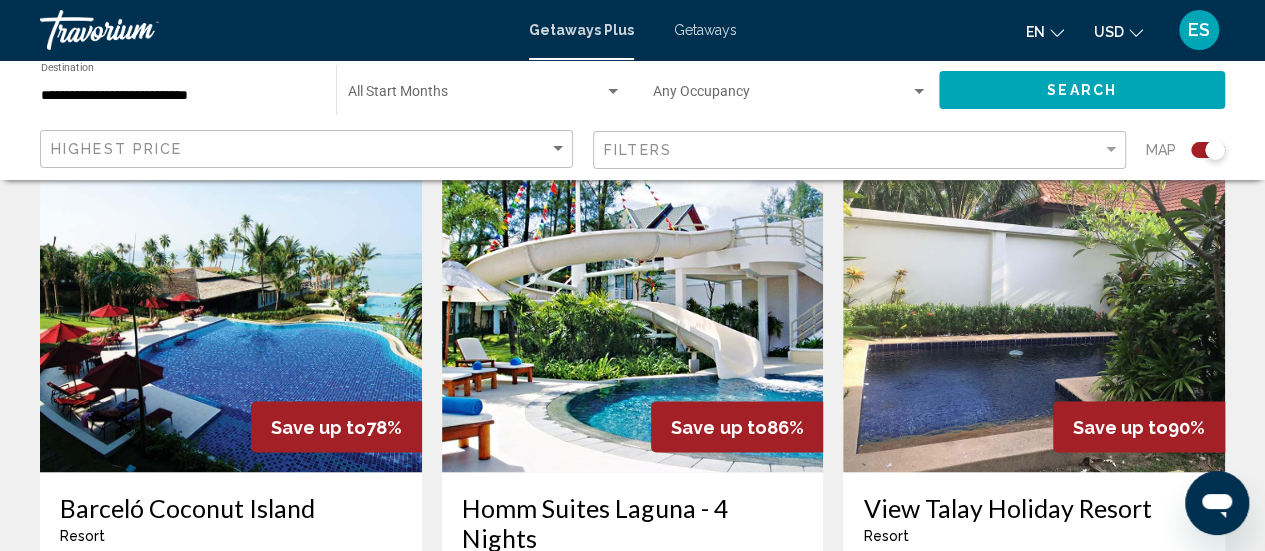 click at bounding box center (633, 312) 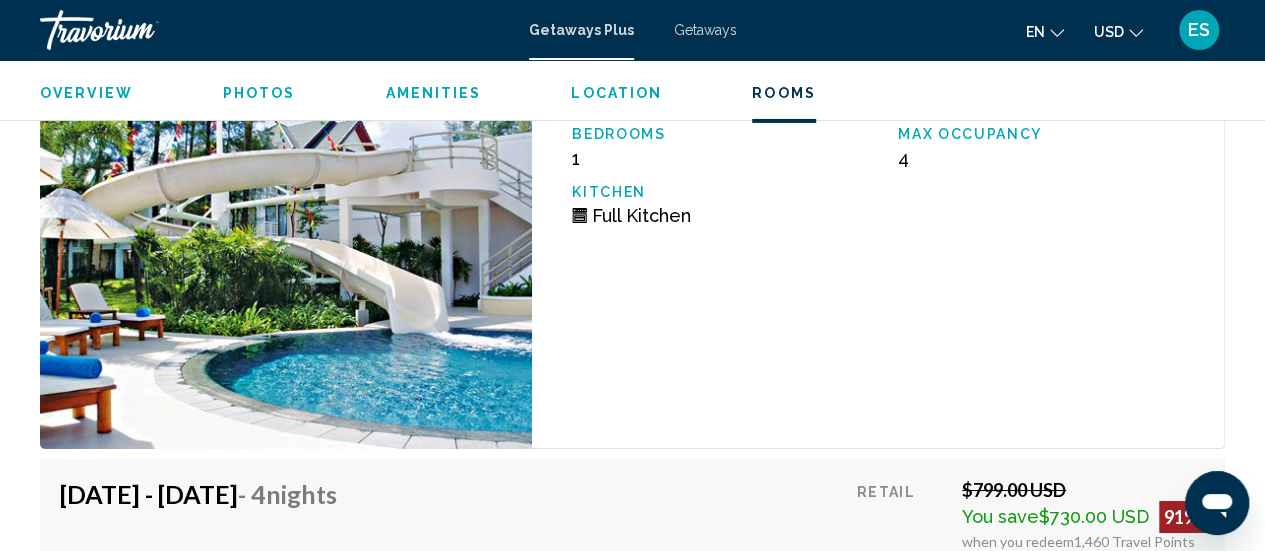 scroll, scrollTop: 3378, scrollLeft: 0, axis: vertical 